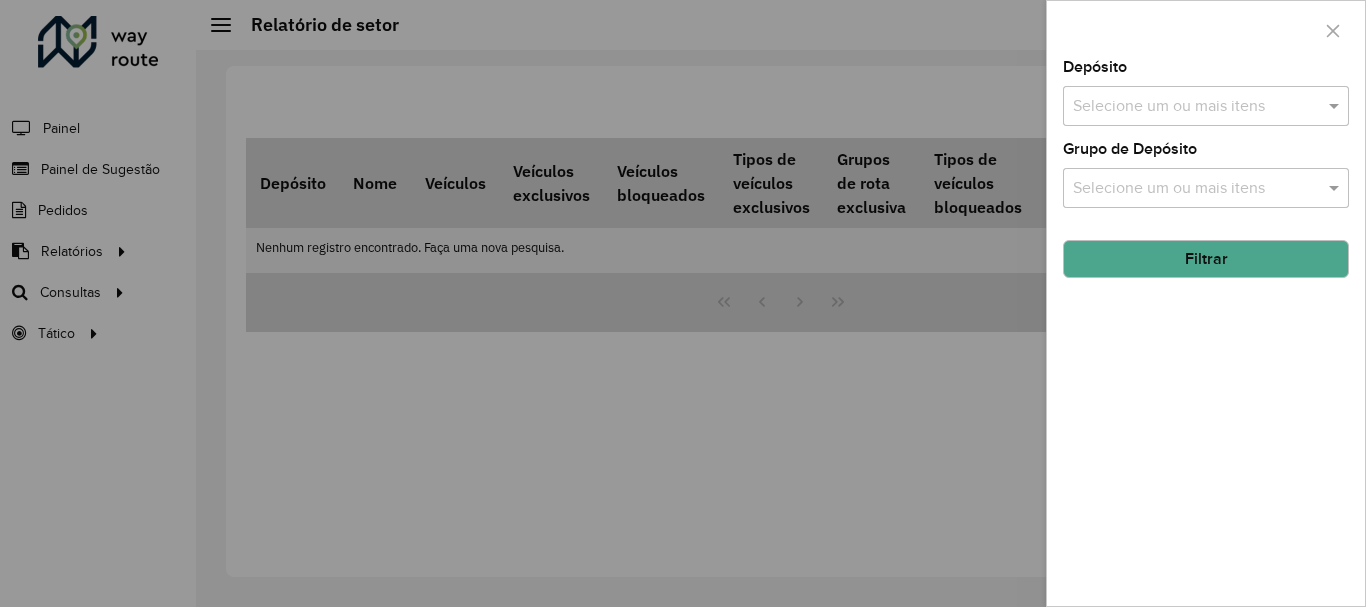 scroll, scrollTop: 0, scrollLeft: 0, axis: both 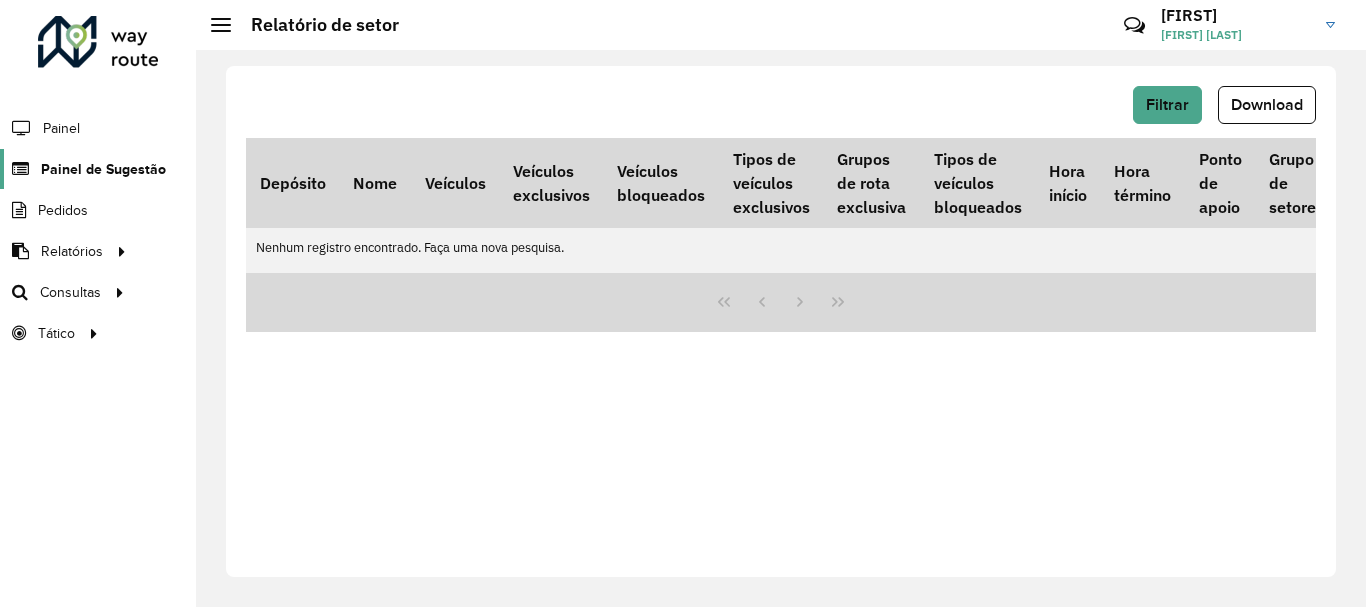 click on "Painel de Sugestão" 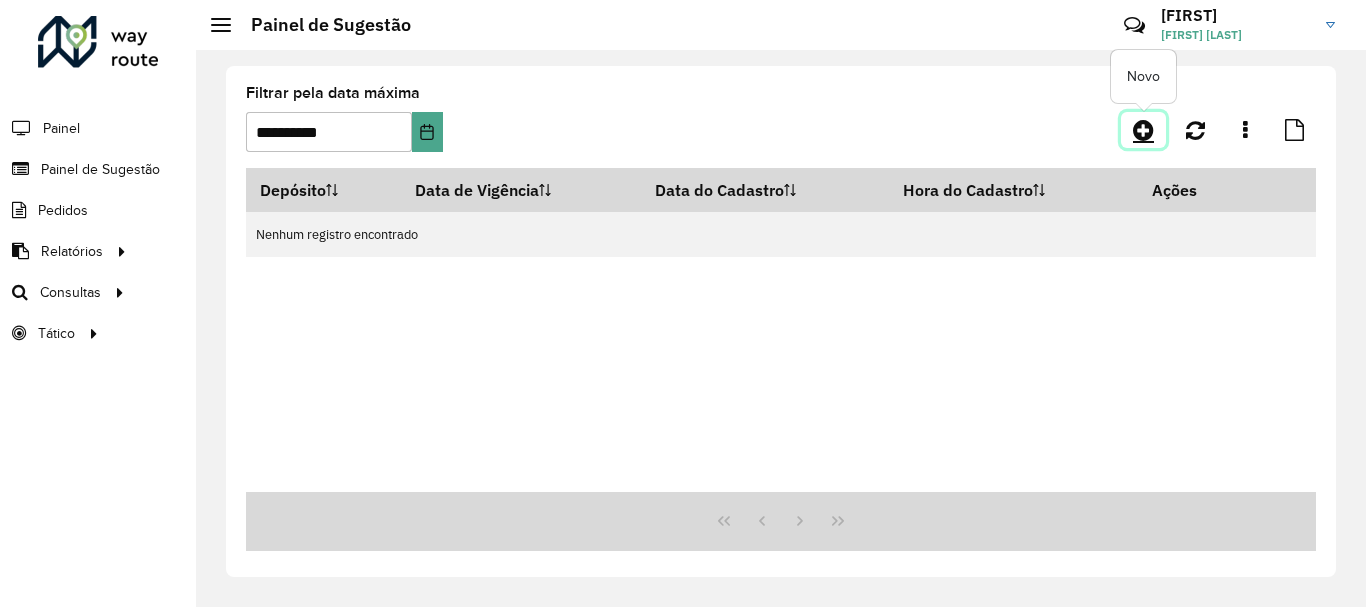click 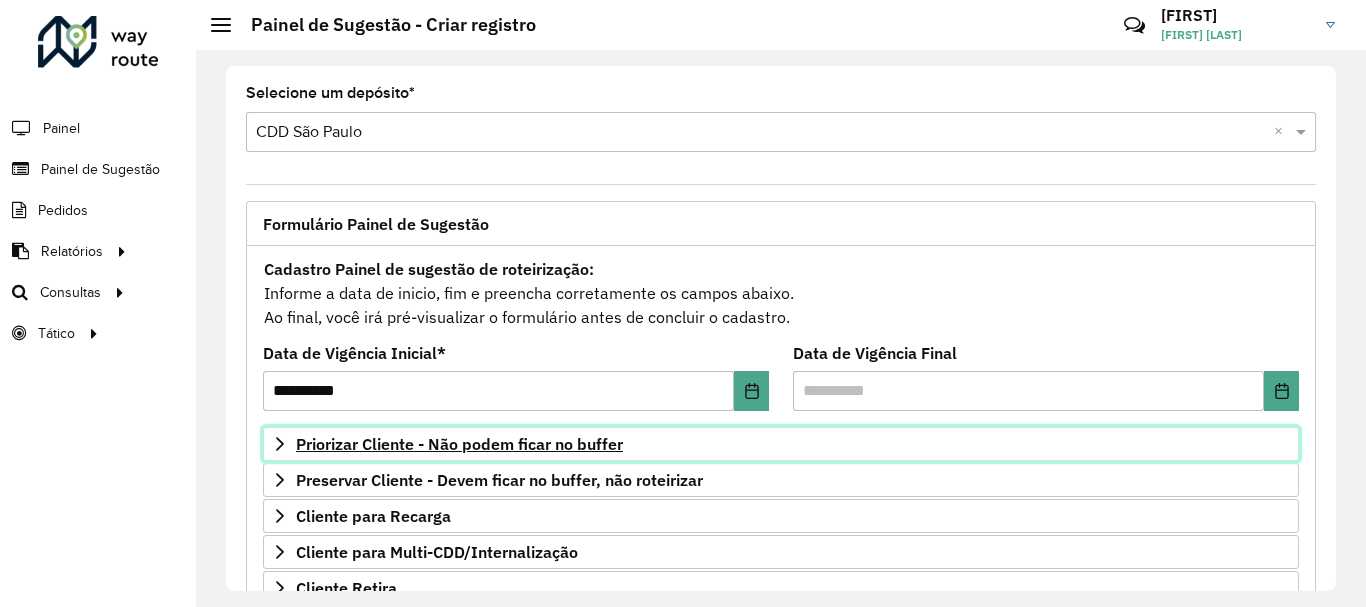 drag, startPoint x: 368, startPoint y: 447, endPoint x: 384, endPoint y: 441, distance: 17.088007 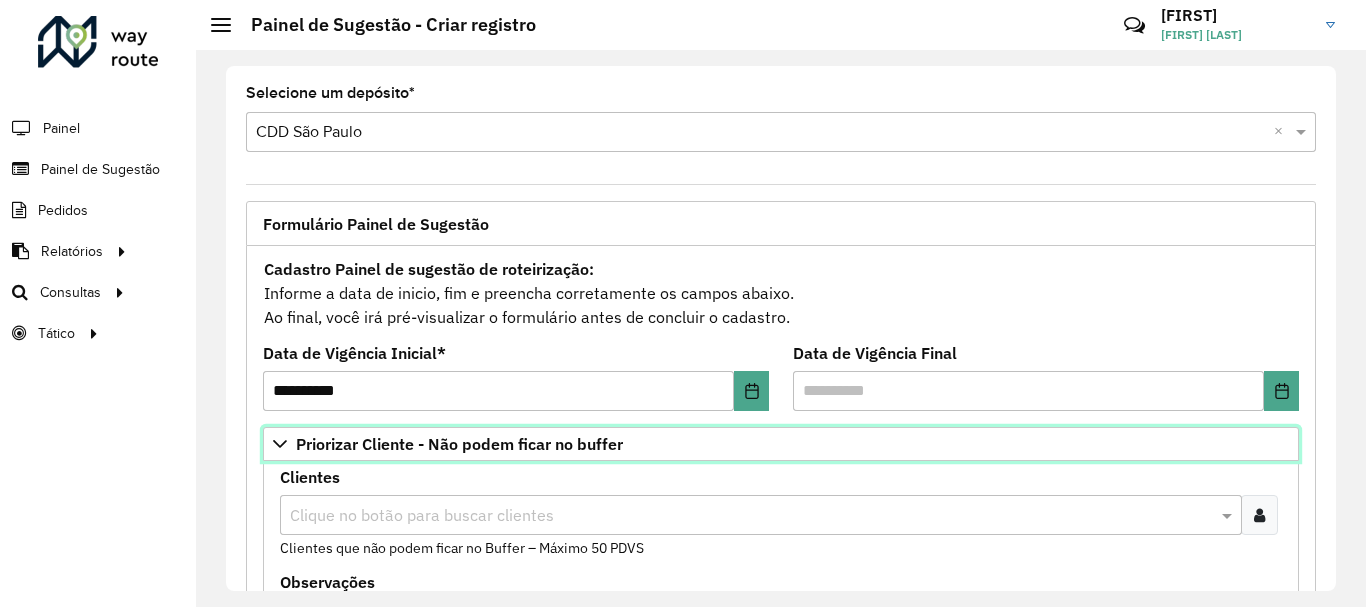 scroll, scrollTop: 300, scrollLeft: 0, axis: vertical 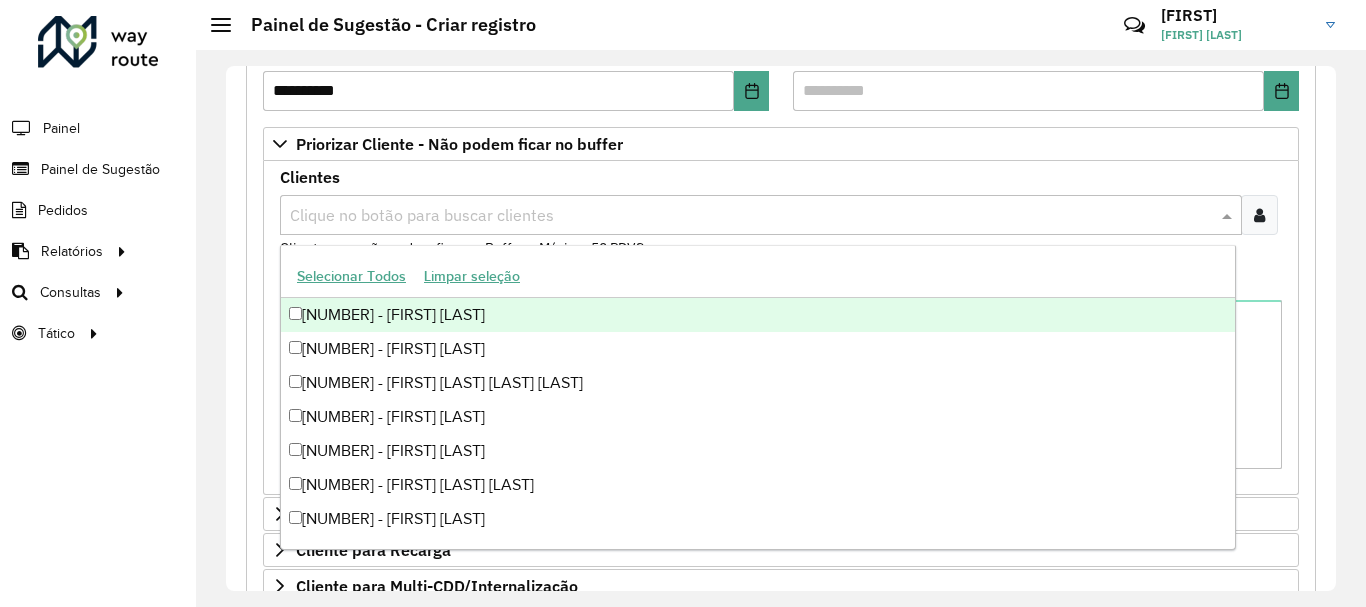 click at bounding box center [751, 216] 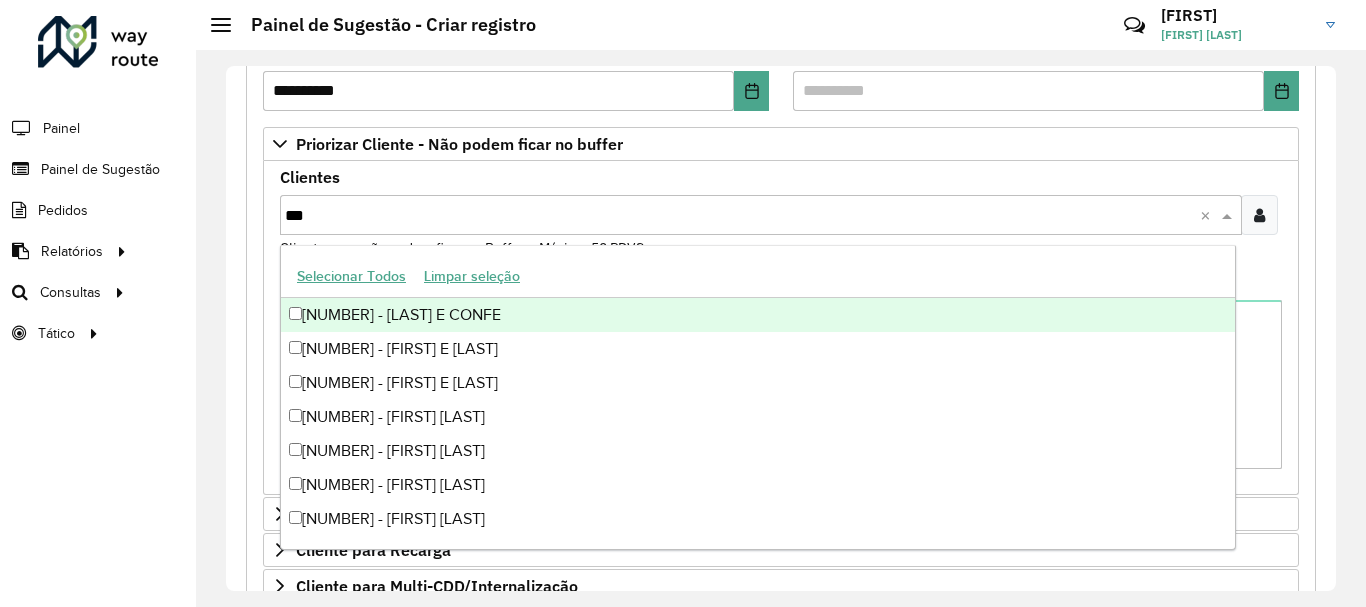 paste on "*****" 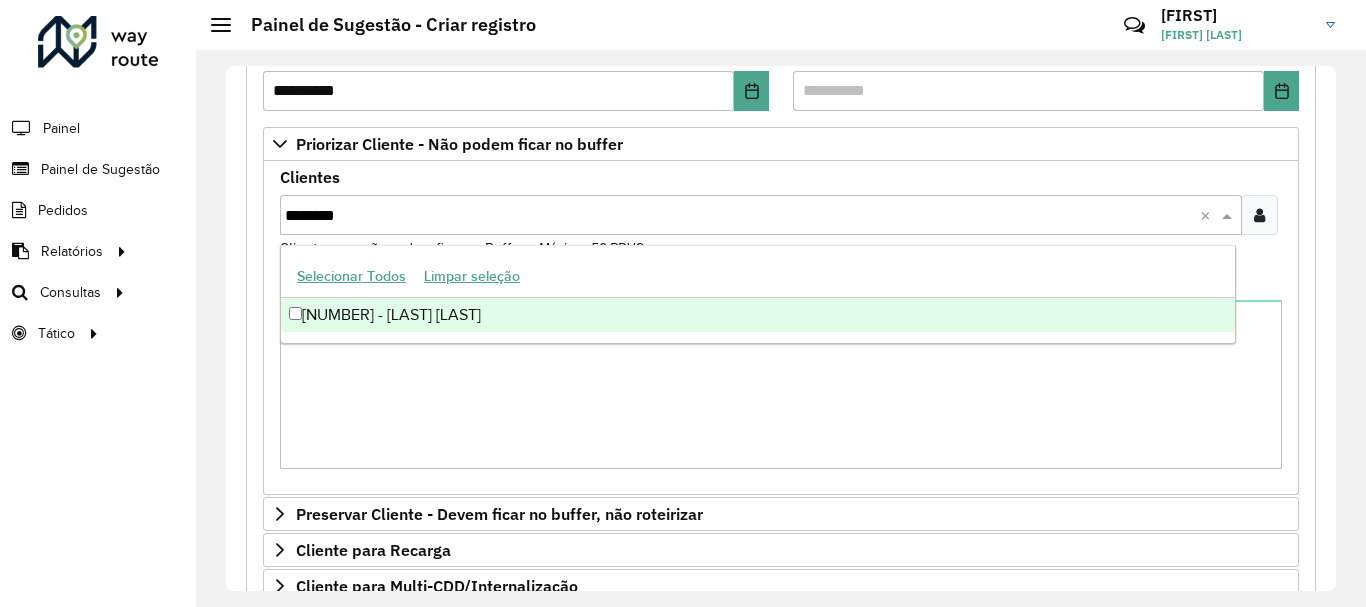 click on "[NUMBER] - [LAST] [LAST]" at bounding box center [758, 315] 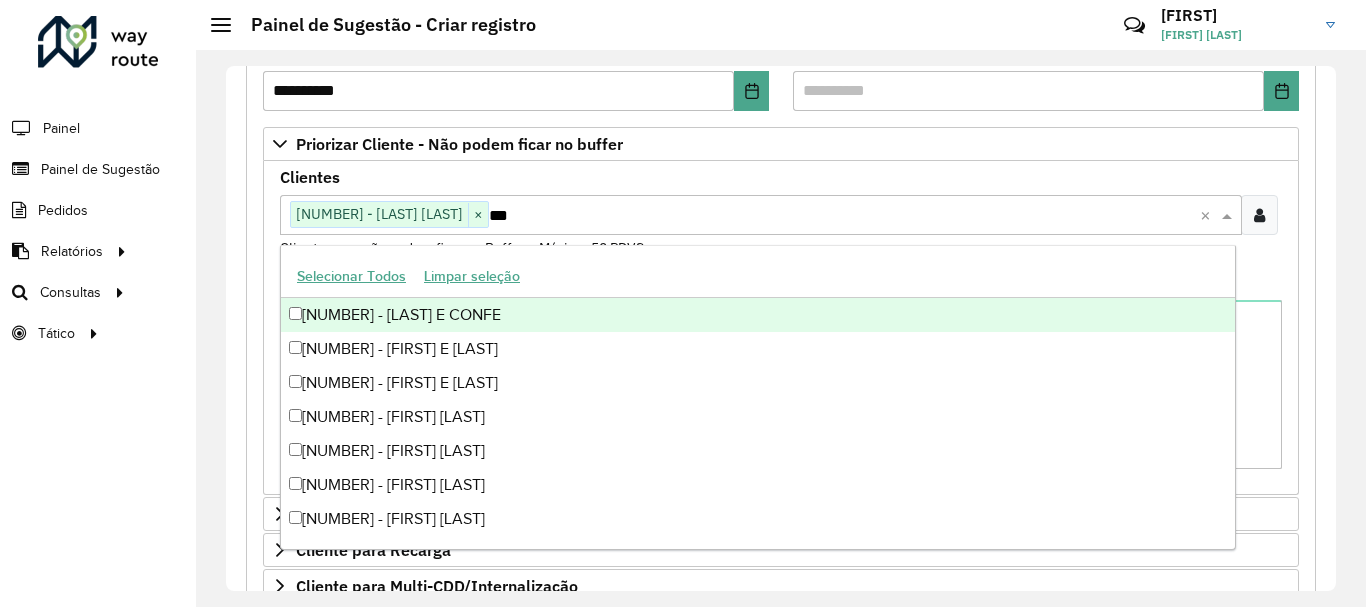 paste on "*****" 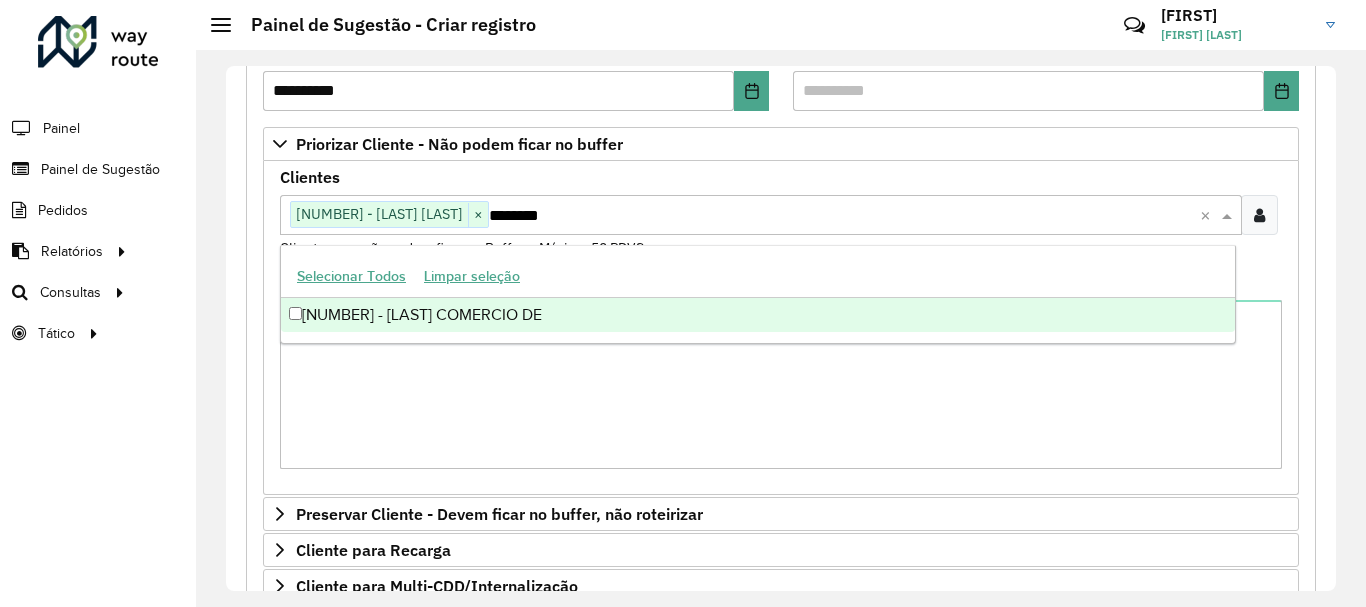 click on "[NUMBER] - [LAST] COMERCIO DE" at bounding box center [758, 315] 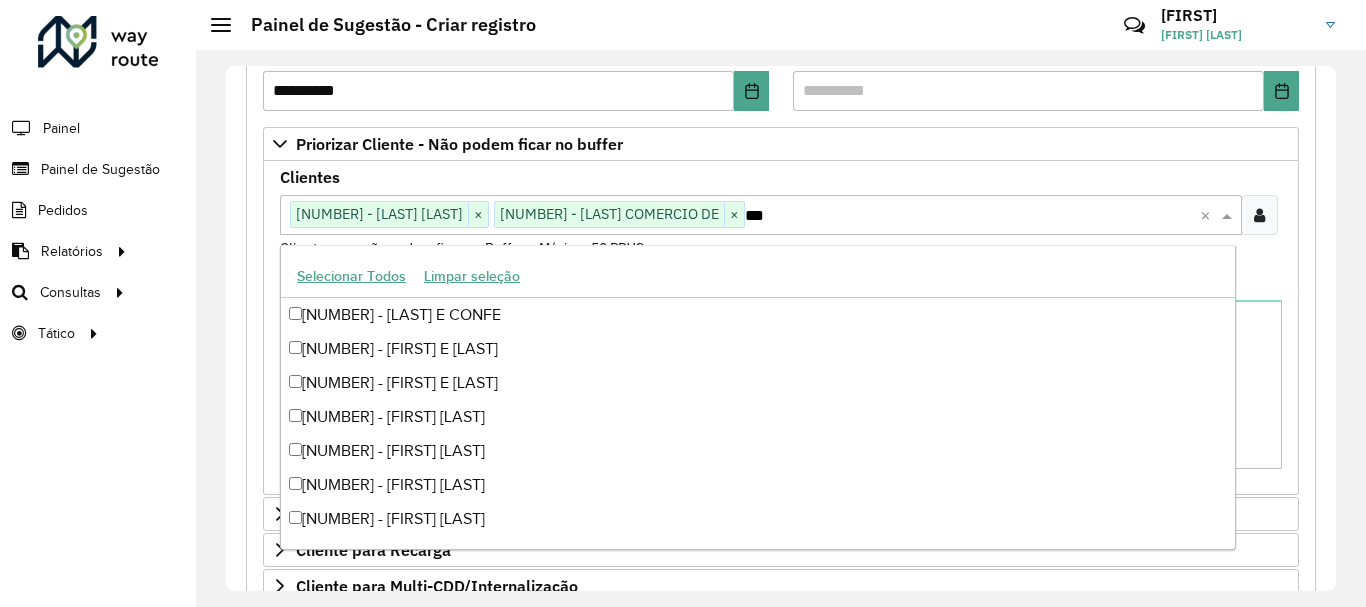 paste on "*****" 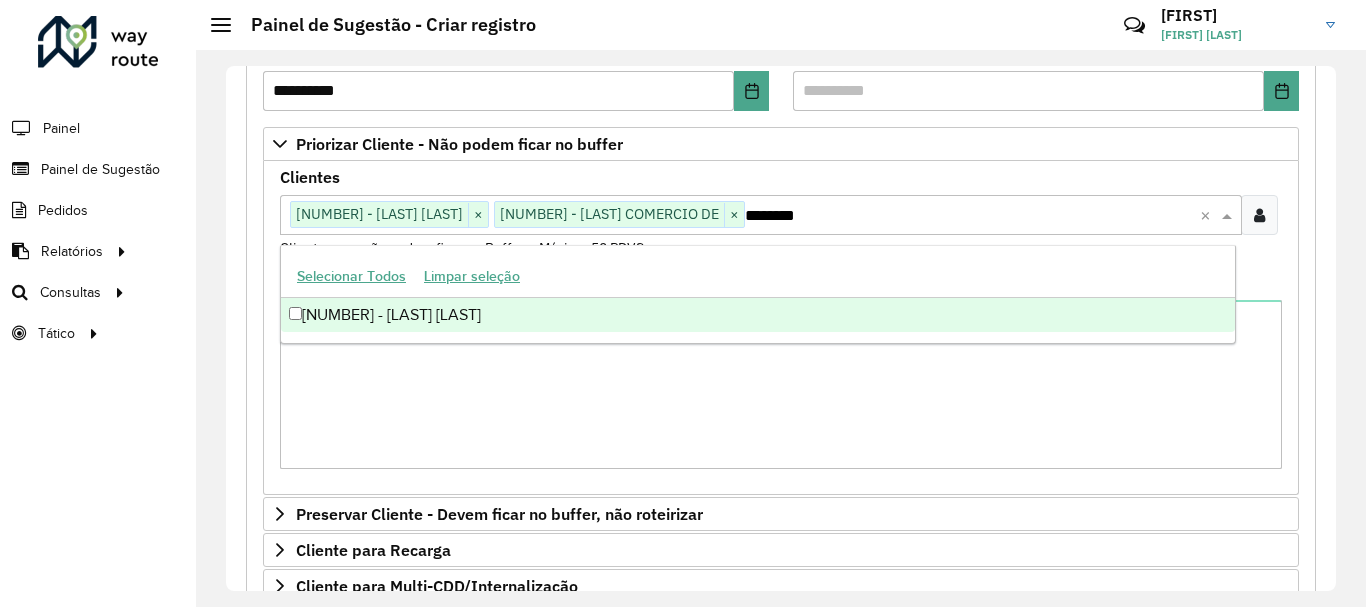 click on "40127457 - RESTAURANTE VICOLO N" at bounding box center [758, 315] 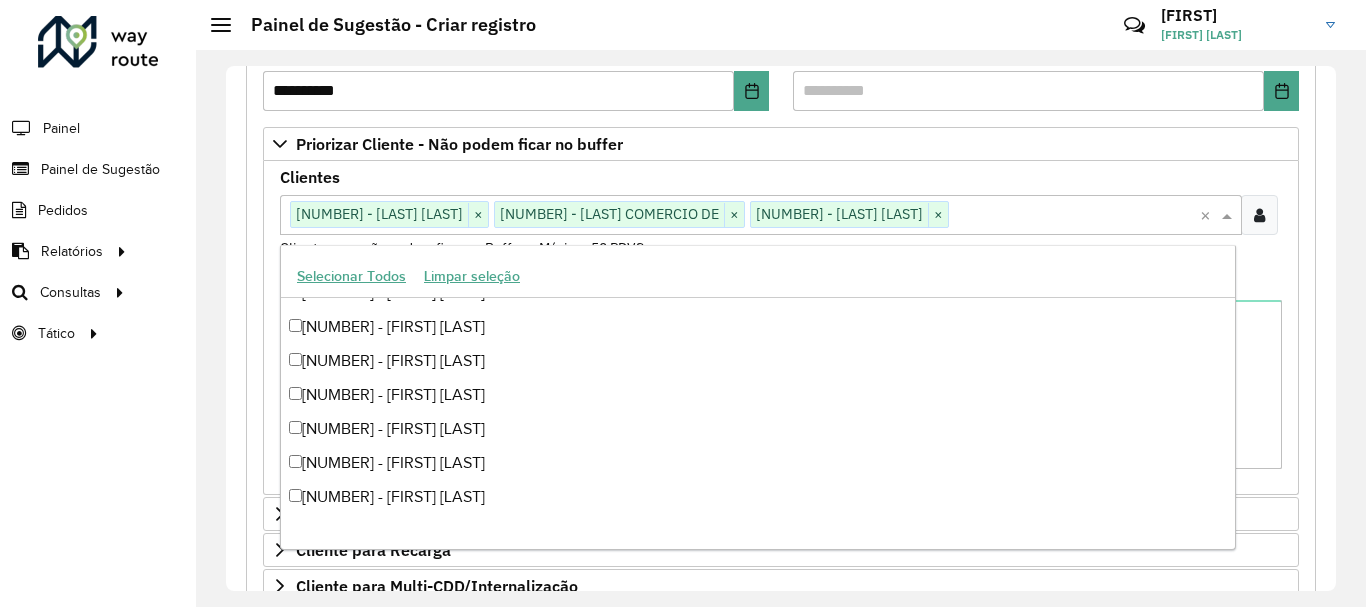 scroll, scrollTop: 400, scrollLeft: 0, axis: vertical 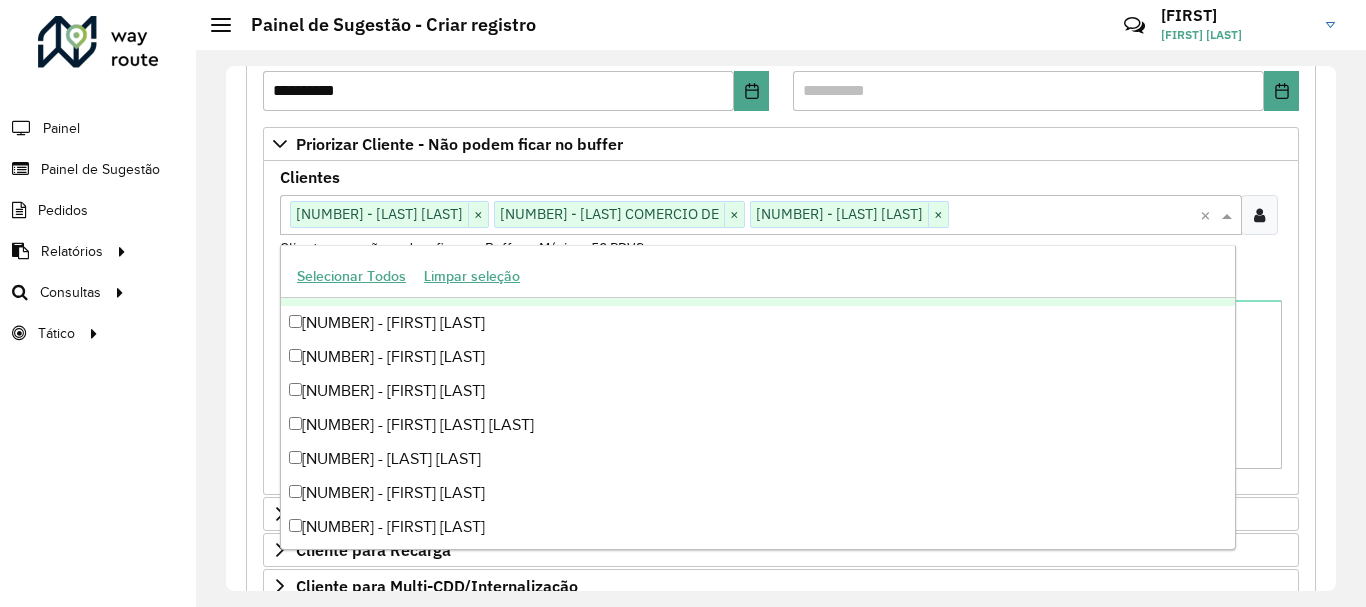 click on "**********" at bounding box center (781, 458) 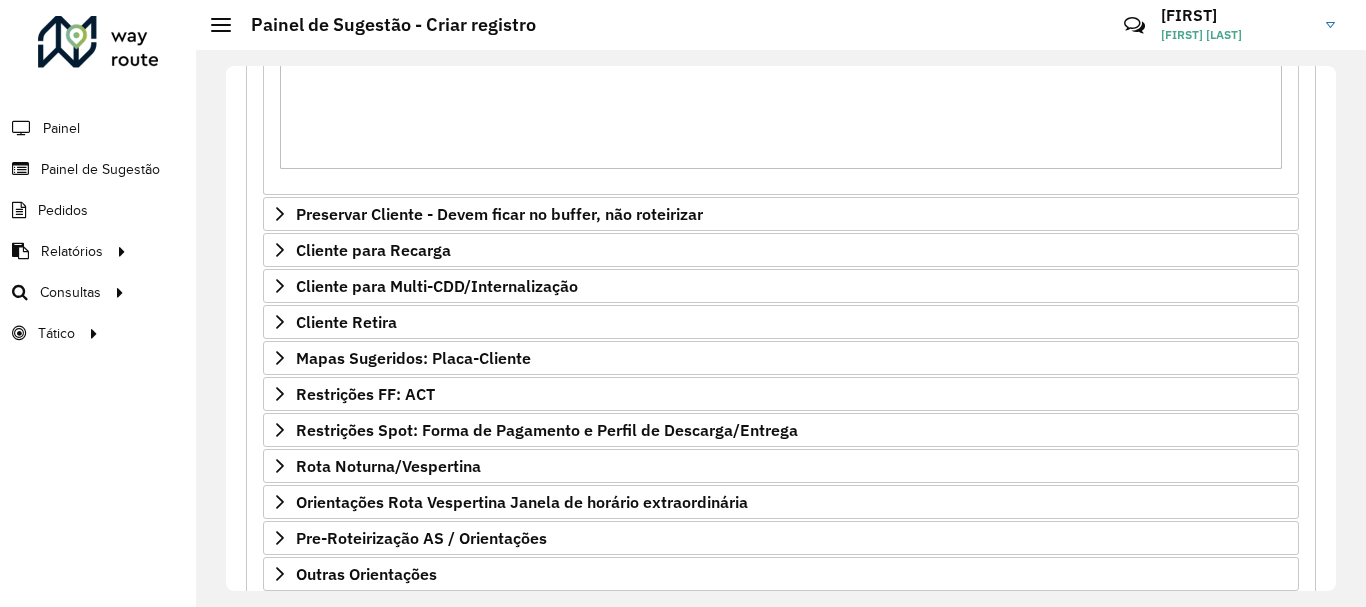 scroll, scrollTop: 724, scrollLeft: 0, axis: vertical 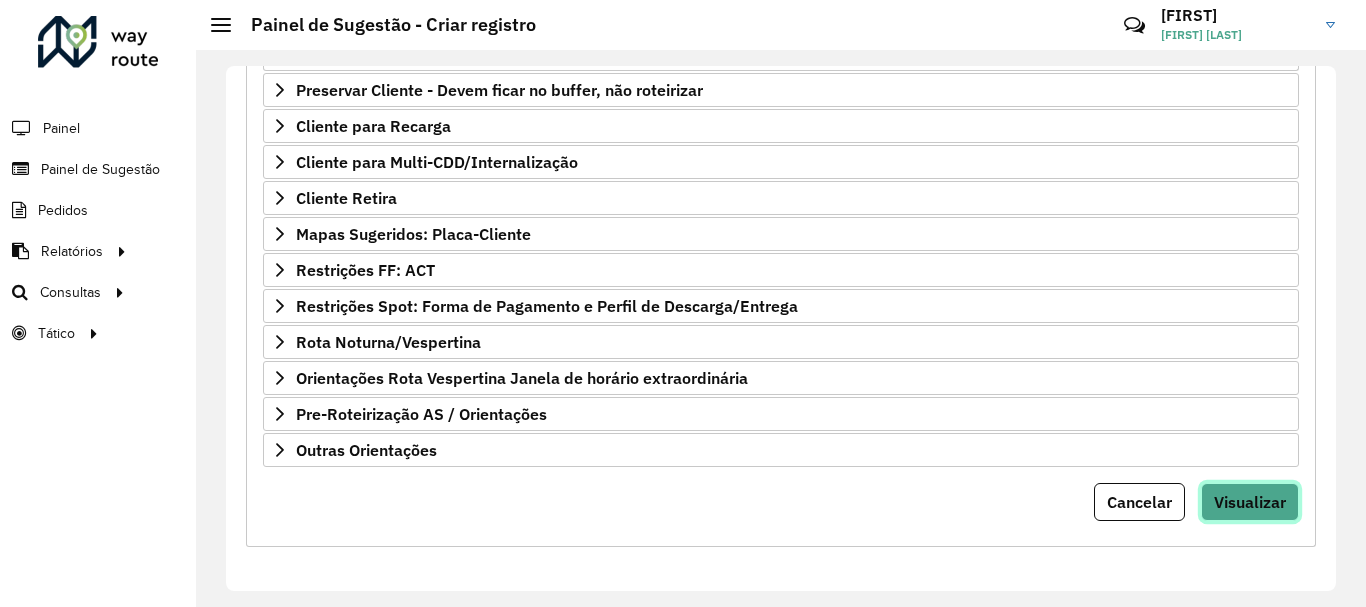 click on "Visualizar" at bounding box center (1250, 502) 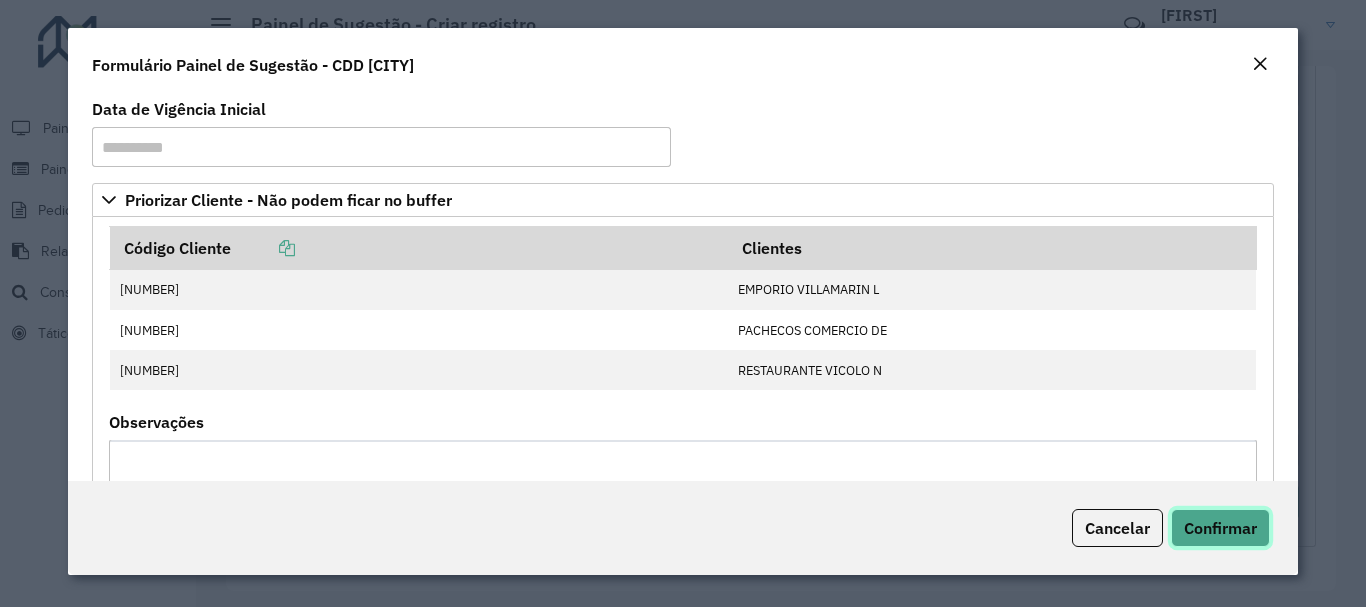 click on "Confirmar" 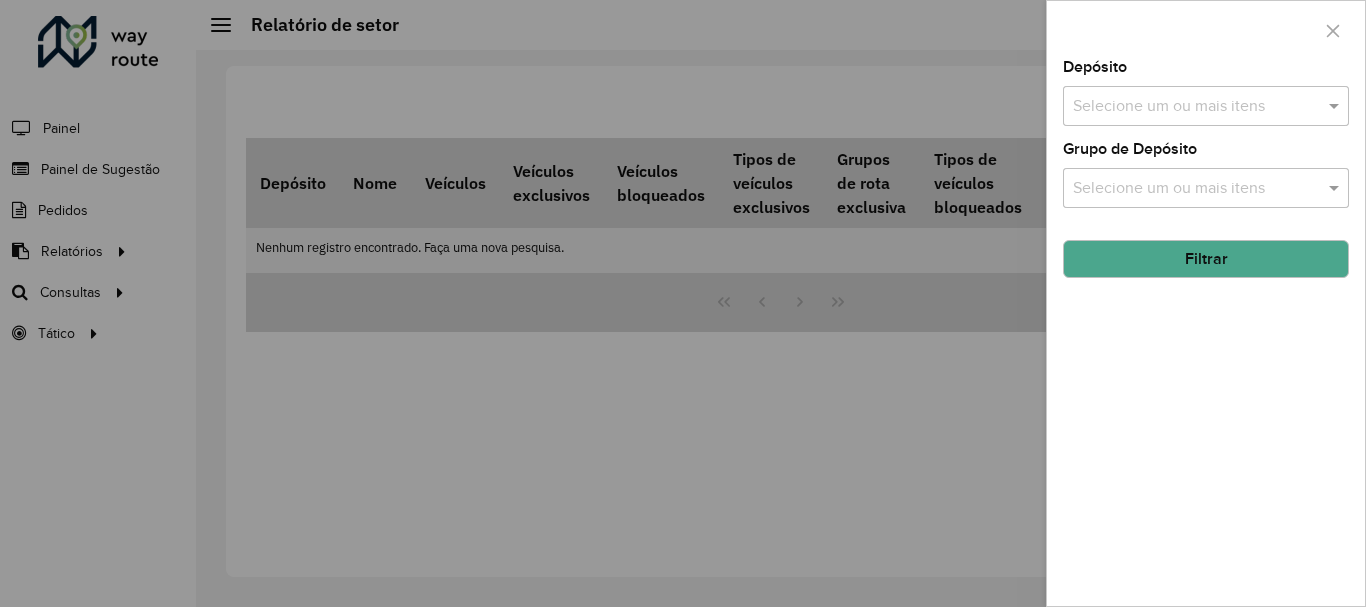 scroll, scrollTop: 0, scrollLeft: 0, axis: both 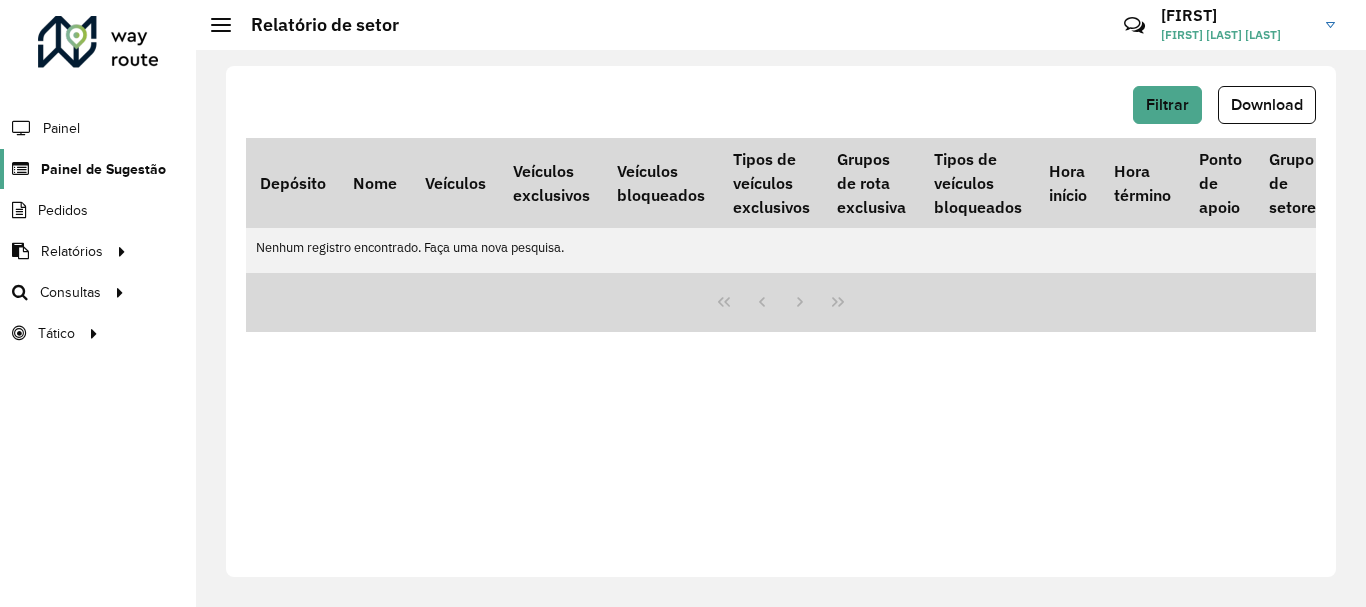 click on "Painel de Sugestão" 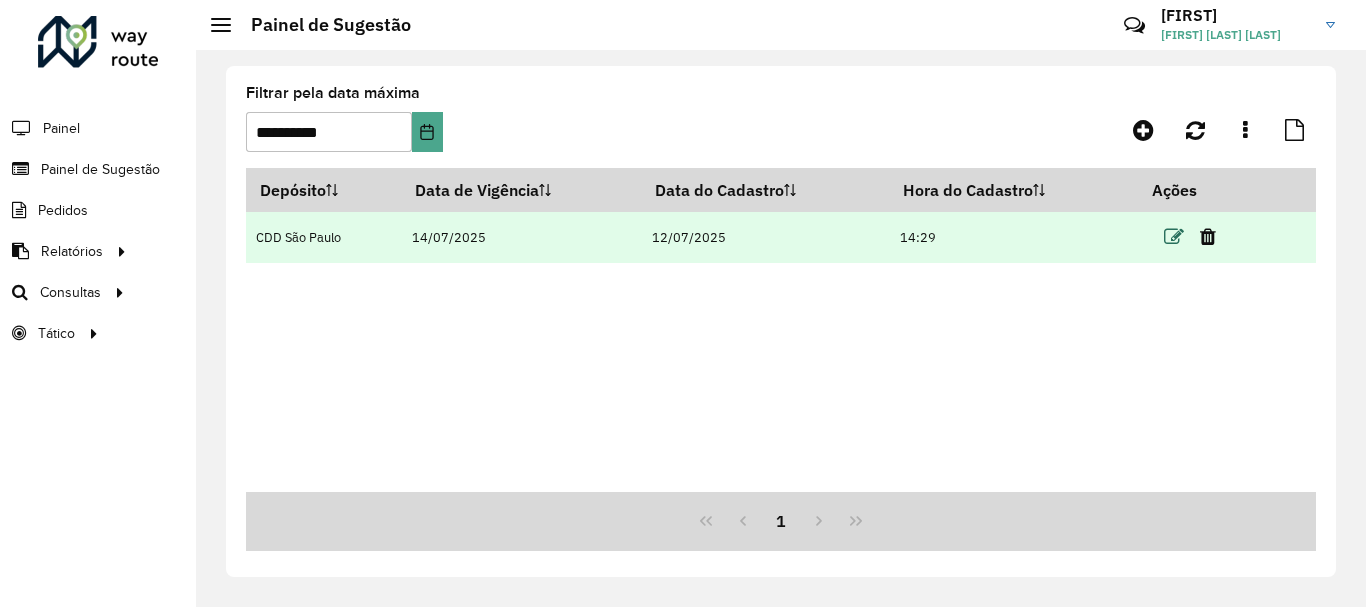 click at bounding box center (1174, 237) 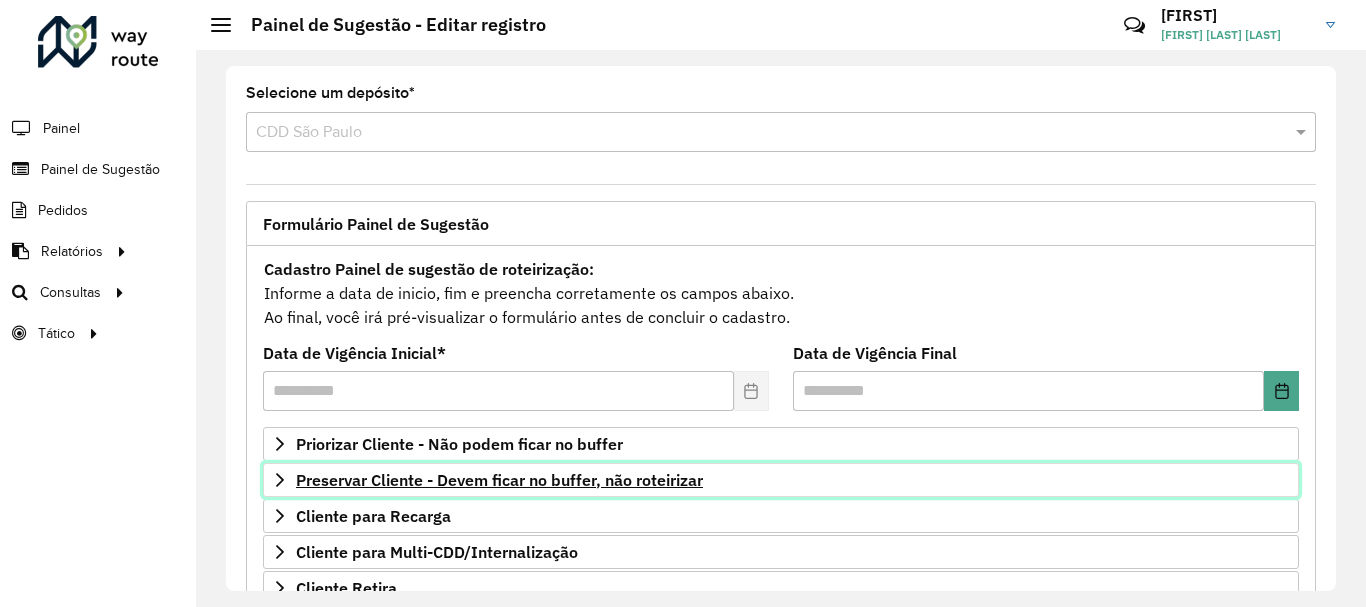 click on "Preservar Cliente - Devem ficar no buffer, não roteirizar" at bounding box center (499, 480) 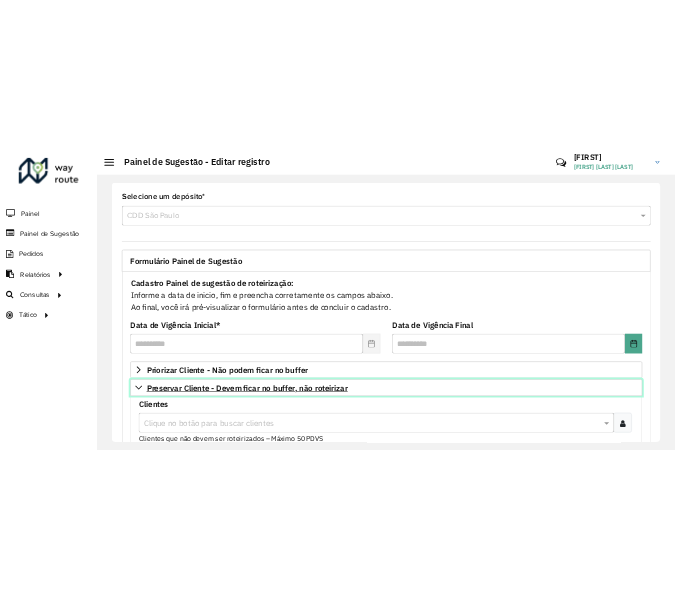scroll, scrollTop: 200, scrollLeft: 0, axis: vertical 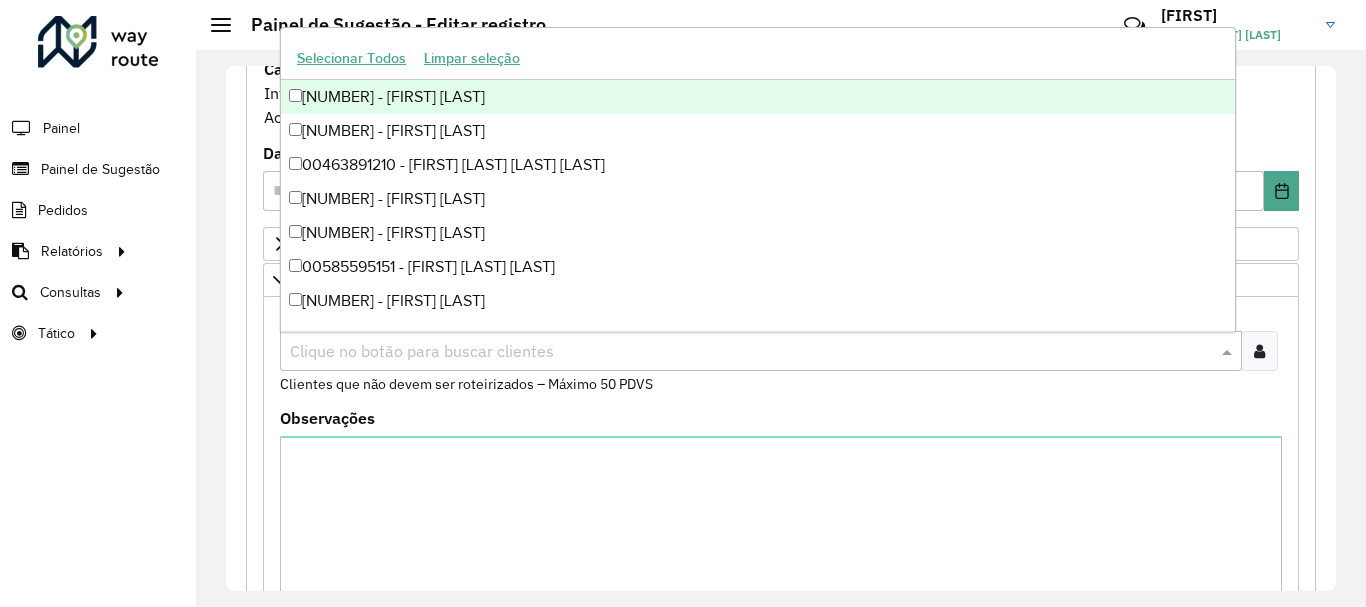 click at bounding box center (751, 352) 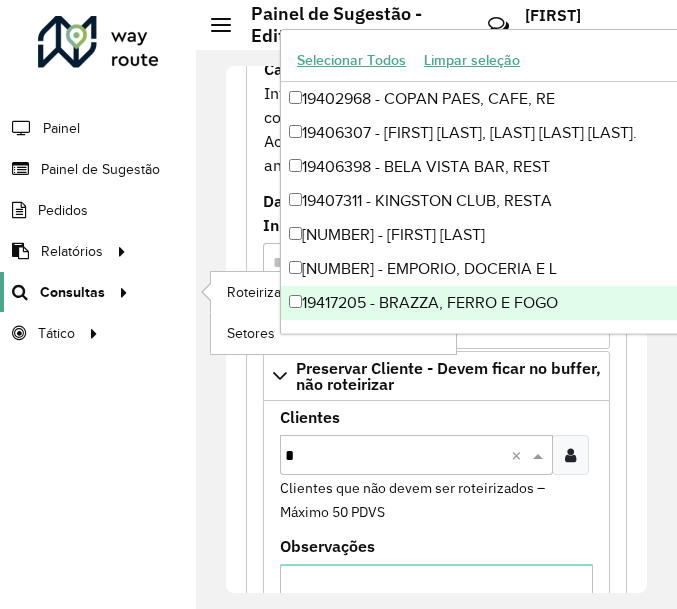 type on "*" 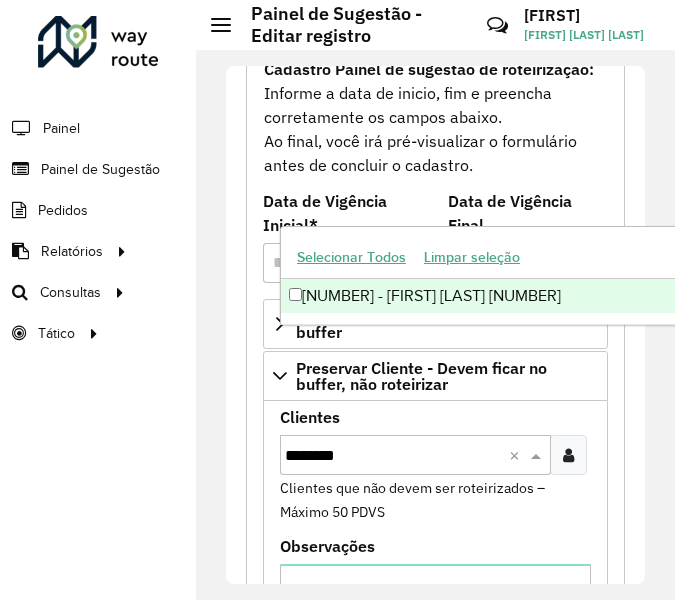 click on "[NUMBER] - [FIRST] [LAST] [NUMBER]" at bounding box center (758, 296) 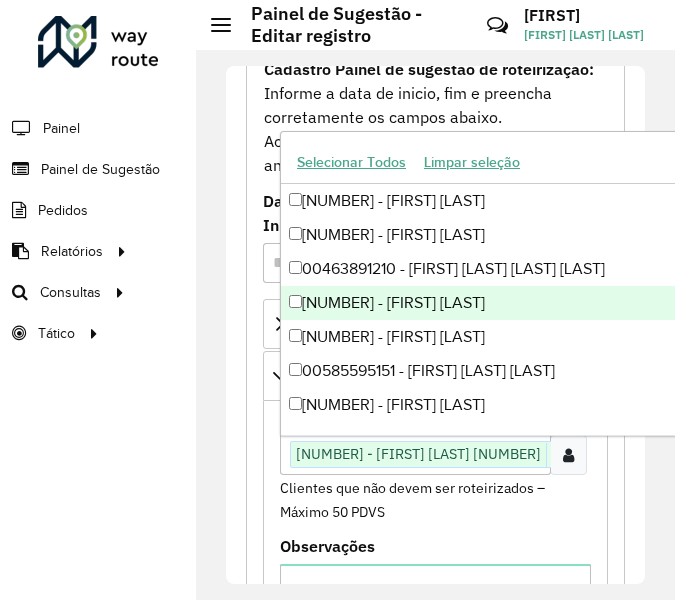 scroll, scrollTop: 0, scrollLeft: 7, axis: horizontal 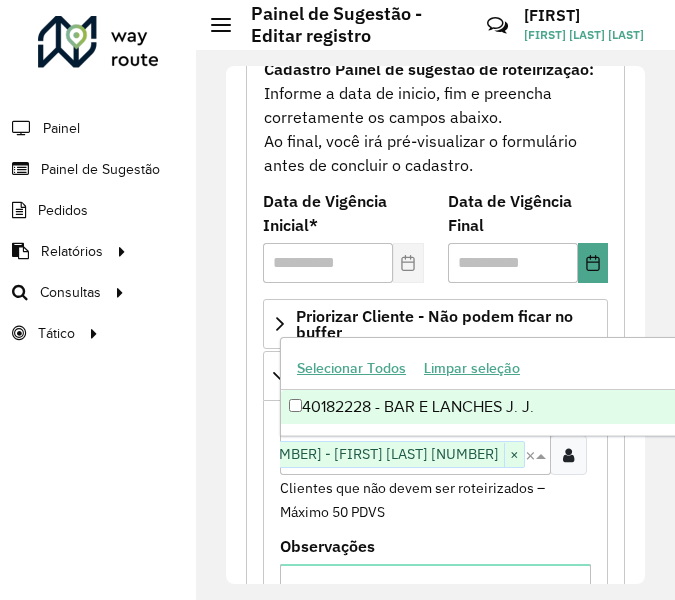 type on "********" 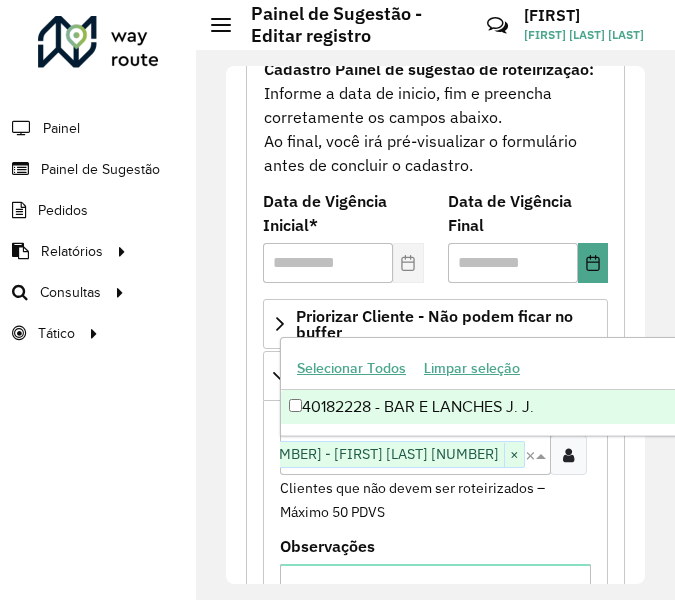 scroll, scrollTop: 0, scrollLeft: 74, axis: horizontal 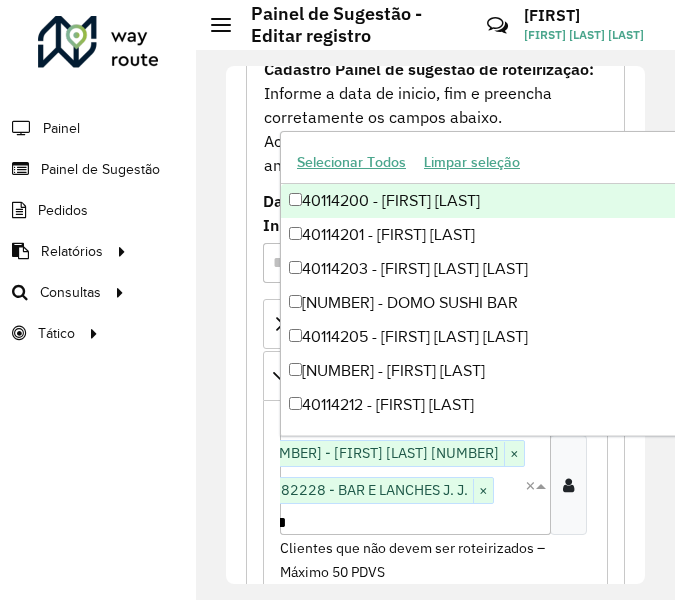 type on "********" 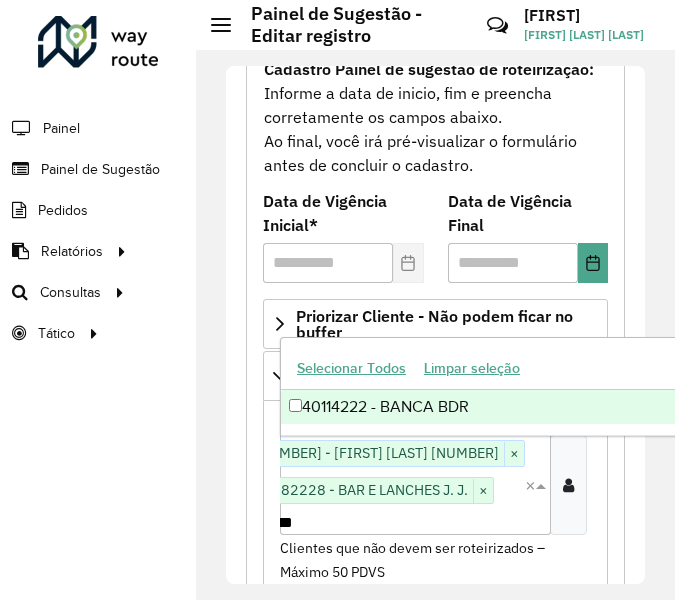 click on "40114222 - BANCA BDR" at bounding box center [758, 407] 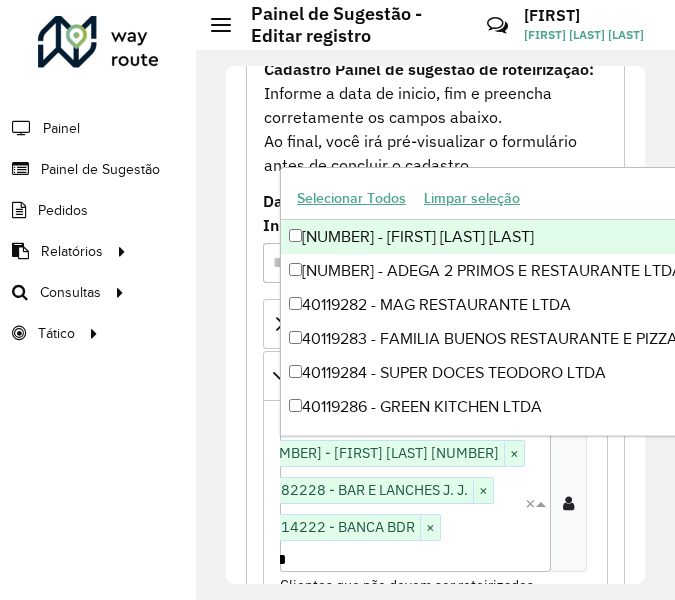 type on "********" 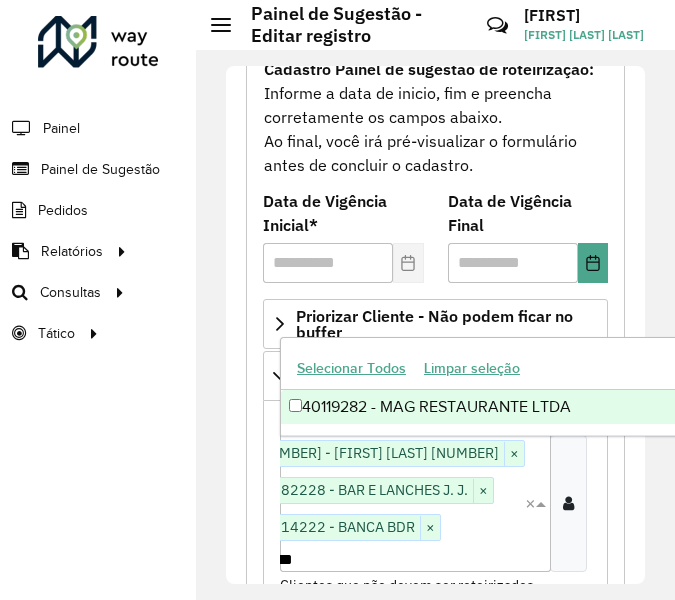 click on "40119282 - MAG RESTAURANTE LTDA" at bounding box center [758, 407] 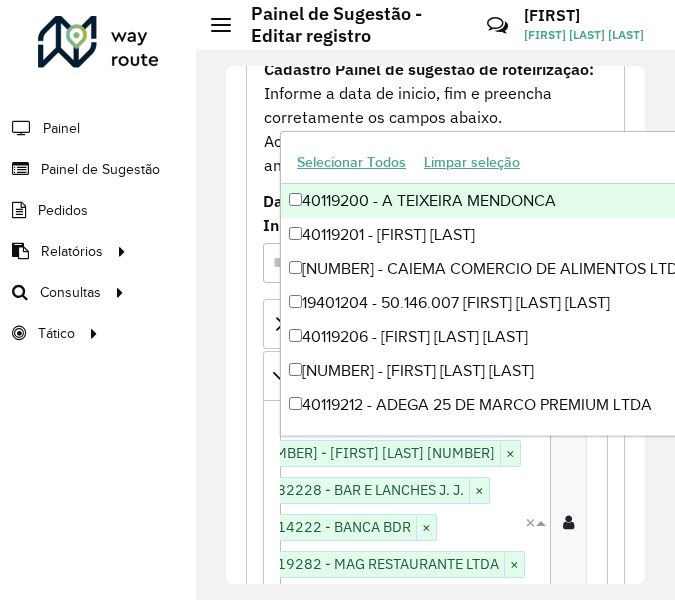 type on "********" 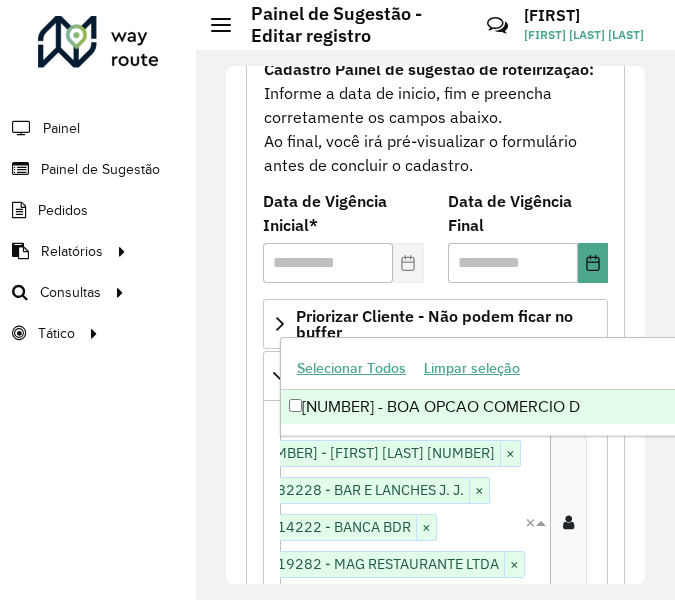 click on "[NUMBER] - BOA OPCAO COMERCIO D" at bounding box center (758, 407) 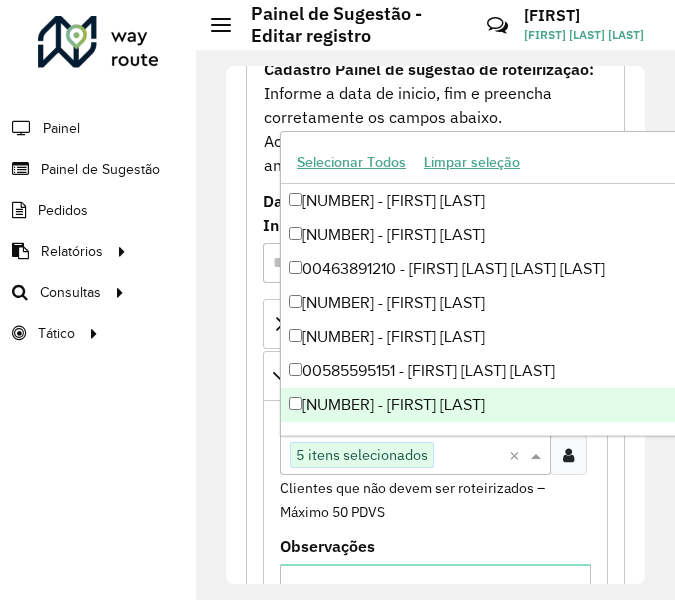 scroll, scrollTop: 0, scrollLeft: 0, axis: both 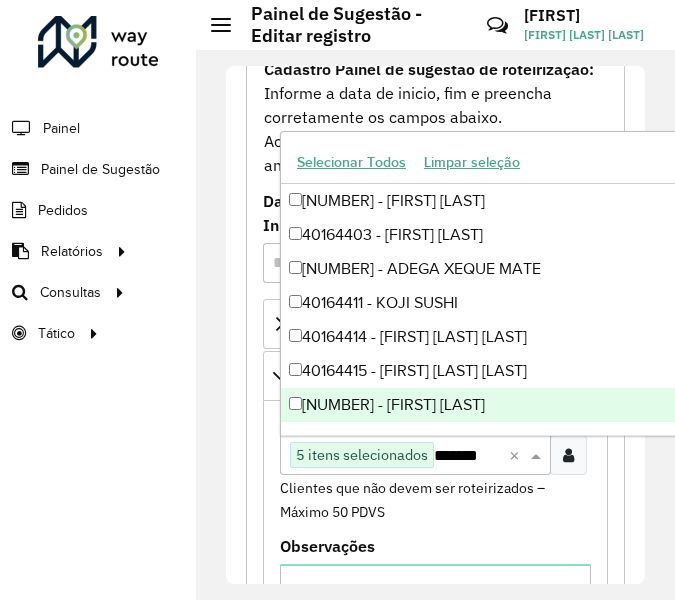 type on "********" 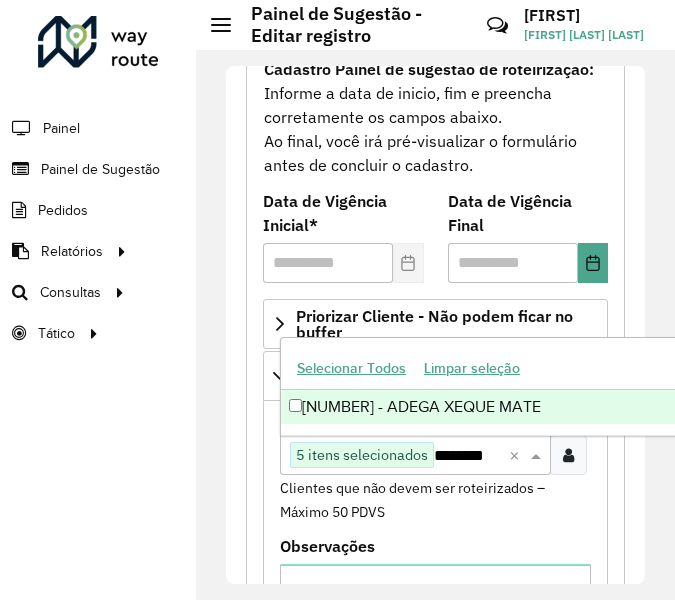 scroll, scrollTop: 0, scrollLeft: 8, axis: horizontal 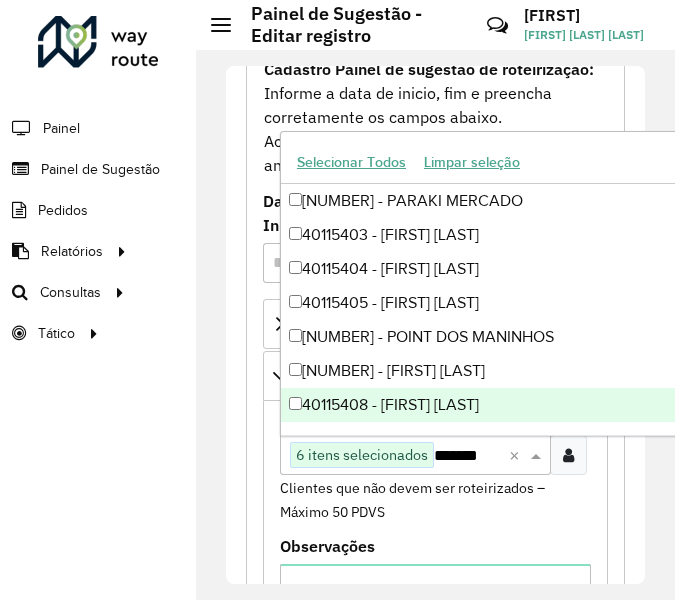 type on "********" 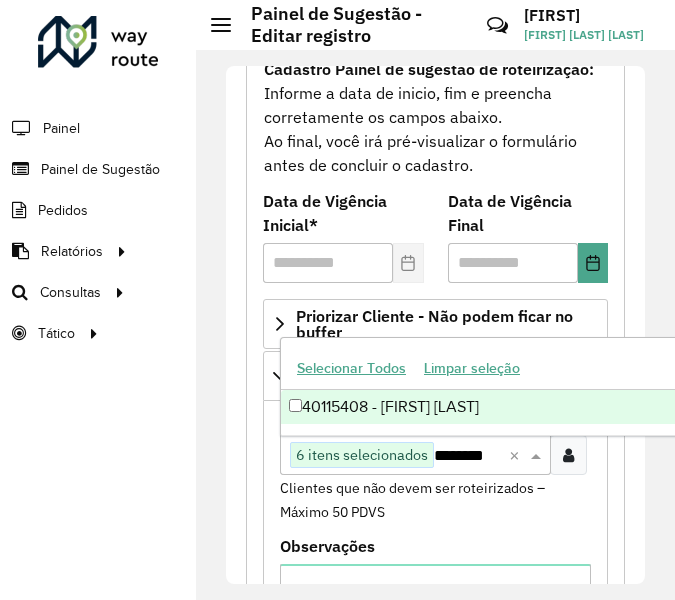 scroll, scrollTop: 0, scrollLeft: 8, axis: horizontal 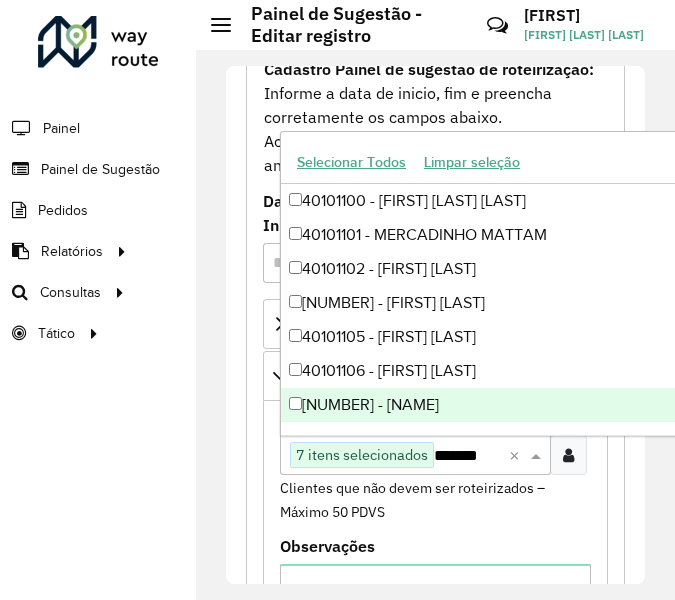 type on "********" 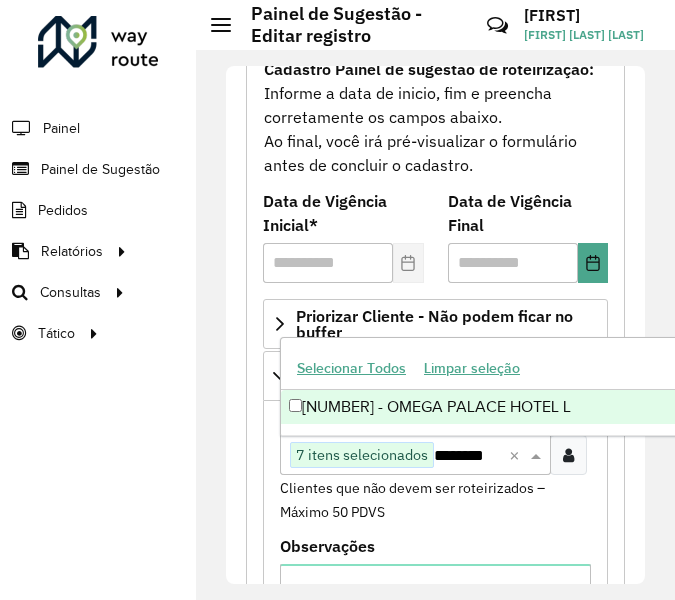scroll, scrollTop: 0, scrollLeft: 8, axis: horizontal 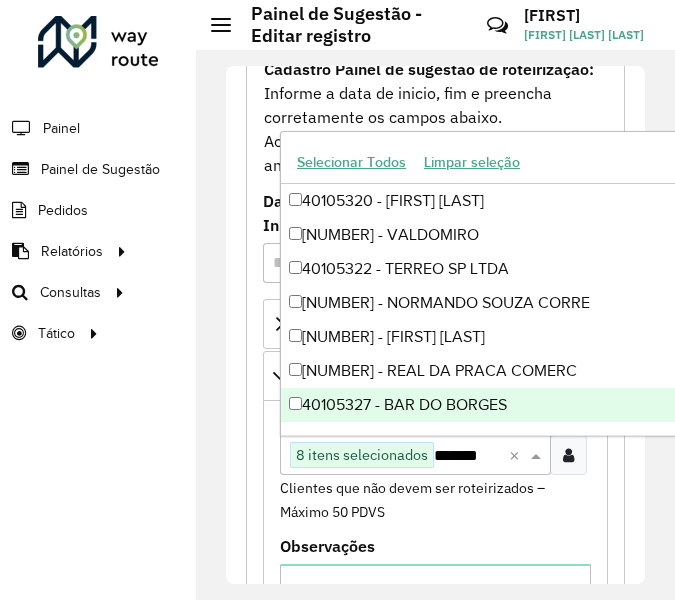 type on "********" 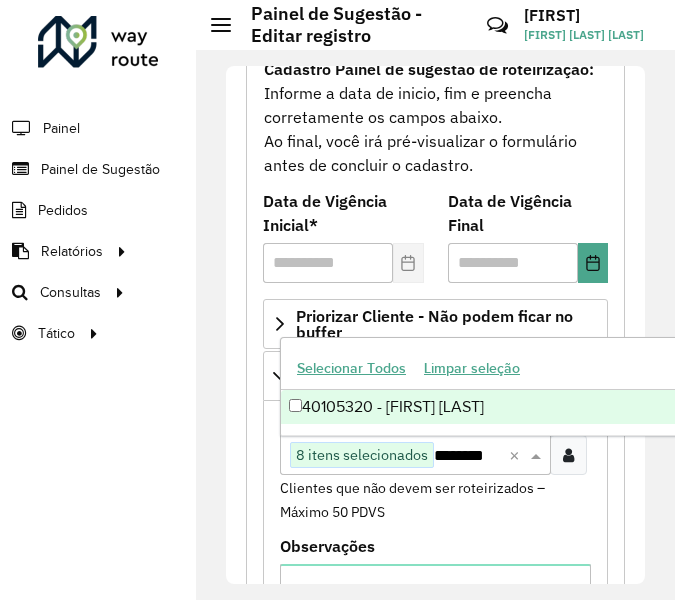 scroll, scrollTop: 0, scrollLeft: 8, axis: horizontal 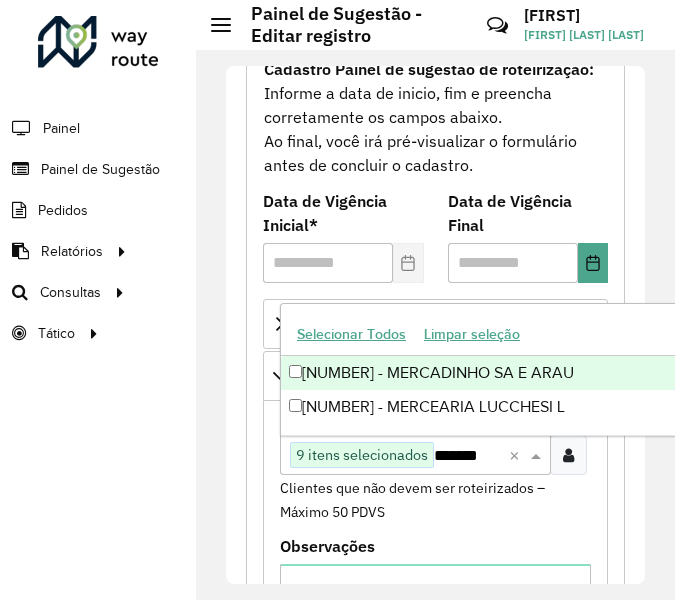 type on "********" 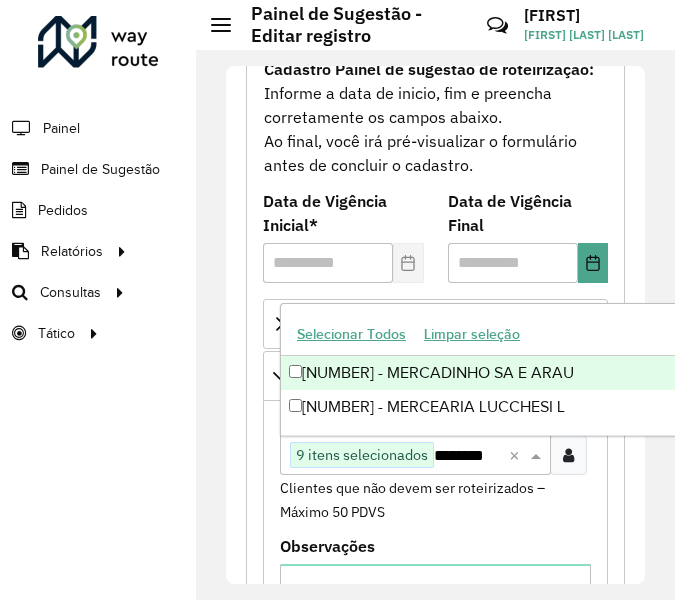 scroll, scrollTop: 0, scrollLeft: 8, axis: horizontal 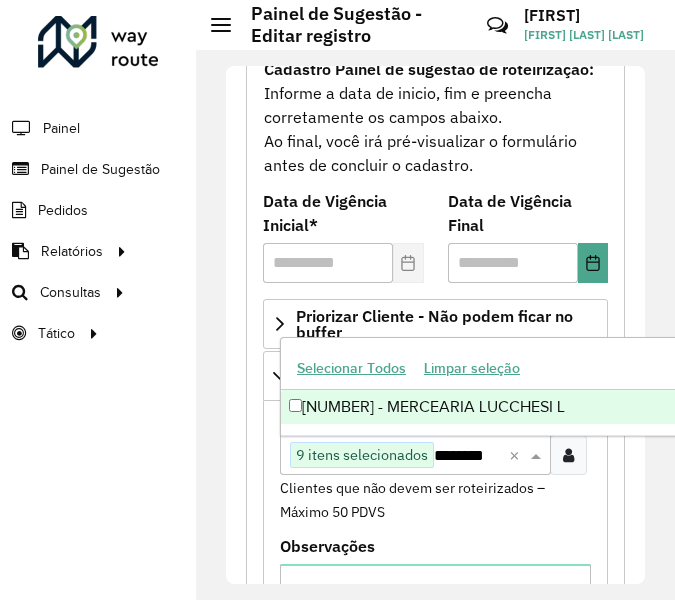 click on "[NUMBER] - MERCEARIA LUCCHESI L" at bounding box center [758, 407] 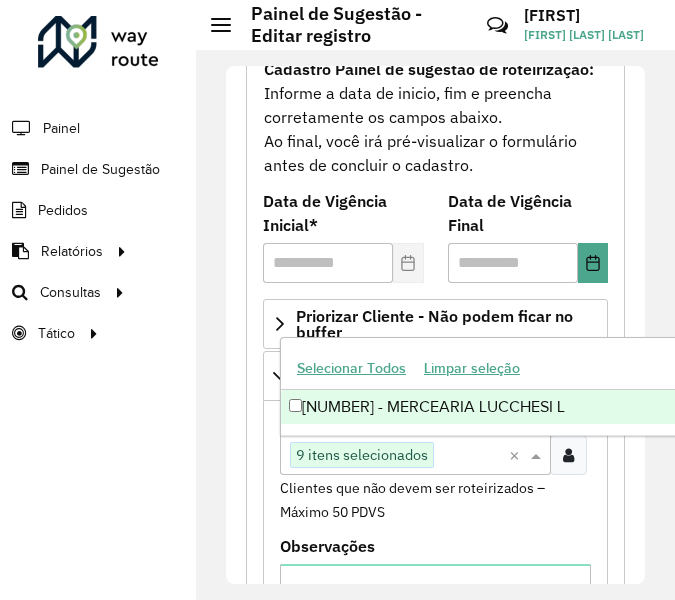 scroll, scrollTop: 0, scrollLeft: 0, axis: both 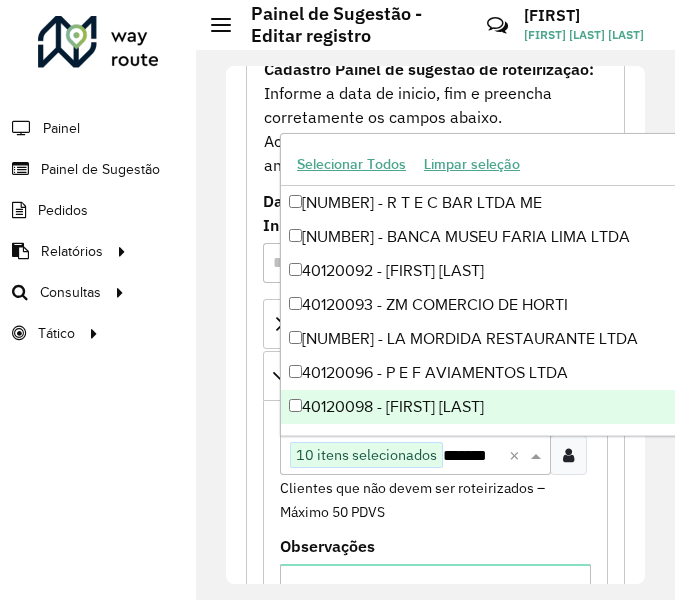 type on "********" 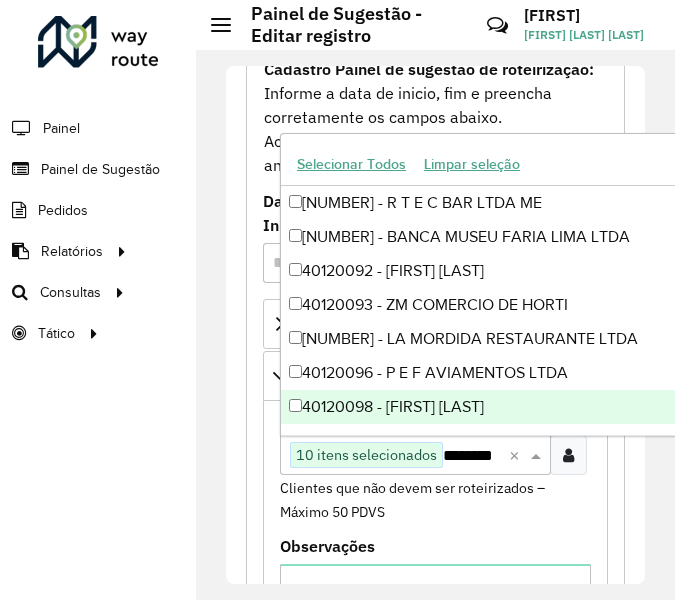 scroll, scrollTop: 0, scrollLeft: 16, axis: horizontal 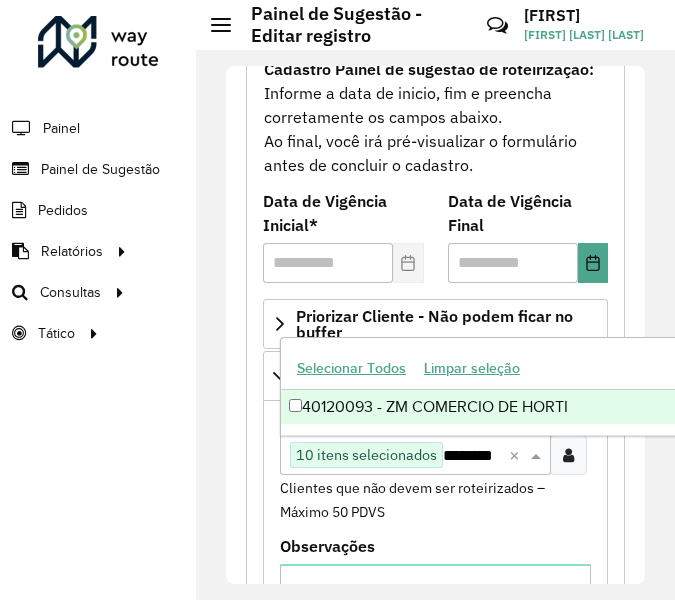 click on "40120093 - ZM COMERCIO DE HORTI" at bounding box center (758, 407) 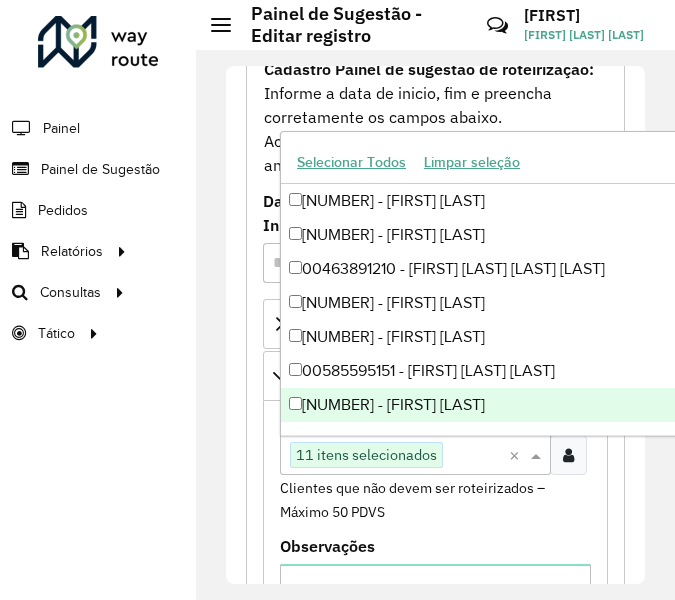 scroll, scrollTop: 0, scrollLeft: 0, axis: both 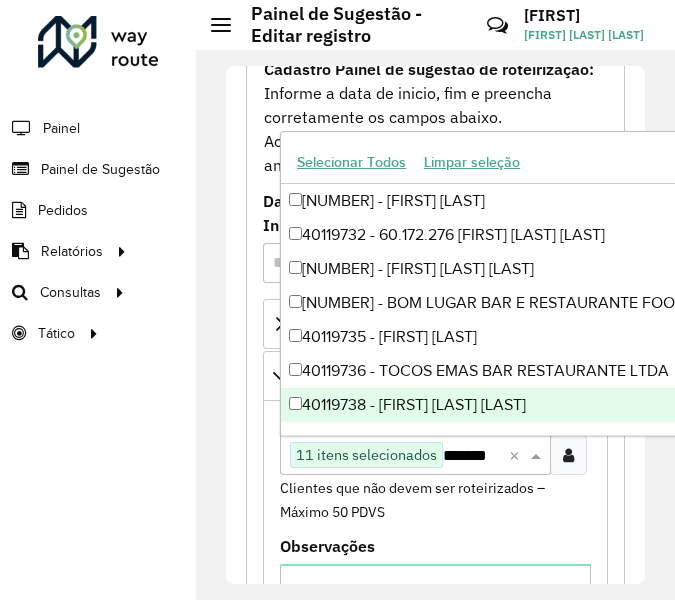 type on "********" 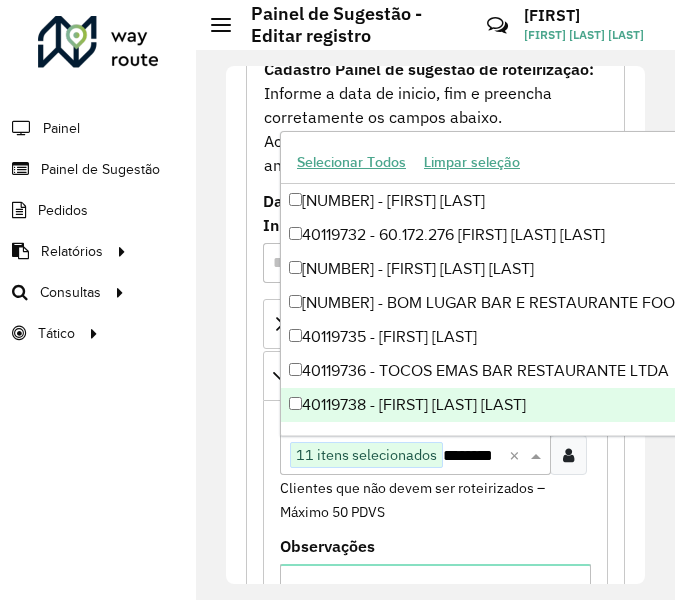 scroll, scrollTop: 0, scrollLeft: 16, axis: horizontal 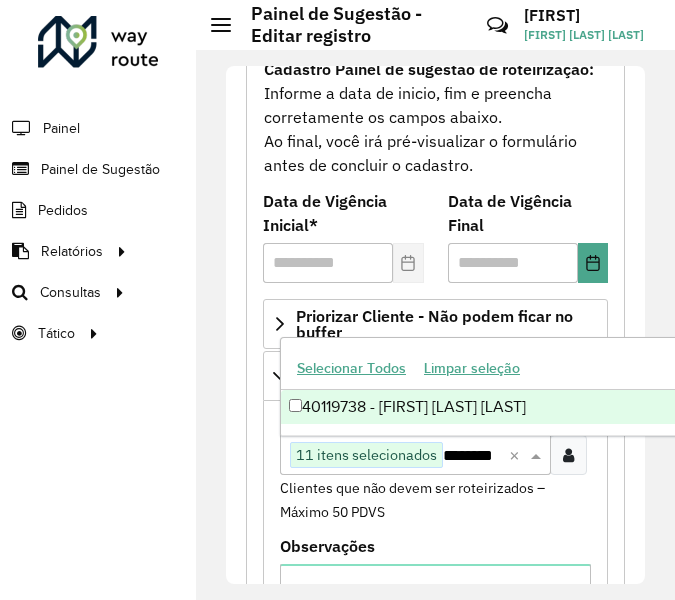 click on "40119738 - [FIRST] [LAST] [LAST]" at bounding box center [758, 407] 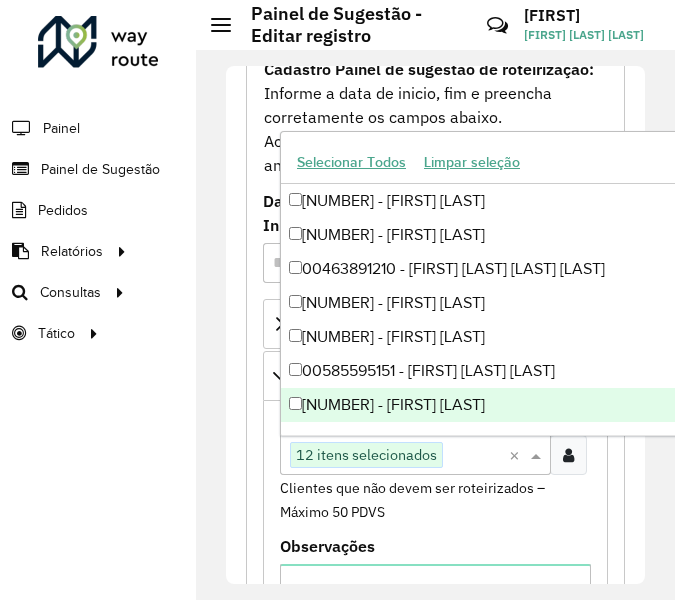 scroll, scrollTop: 0, scrollLeft: 0, axis: both 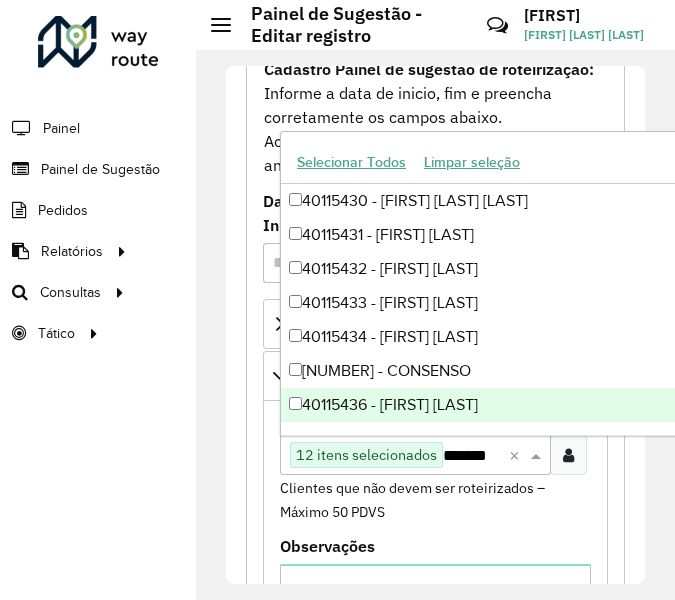 type on "********" 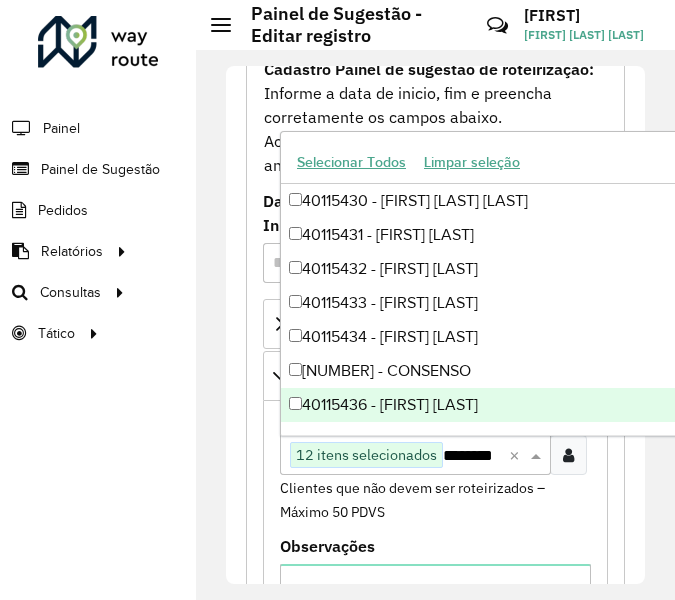 scroll, scrollTop: 0, scrollLeft: 16, axis: horizontal 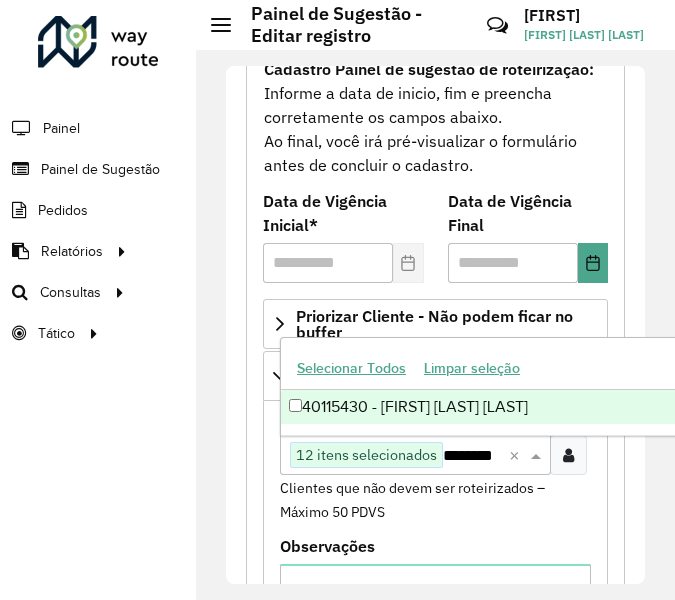 click on "40115430 - [FIRST] [LAST] [LAST]" at bounding box center [758, 407] 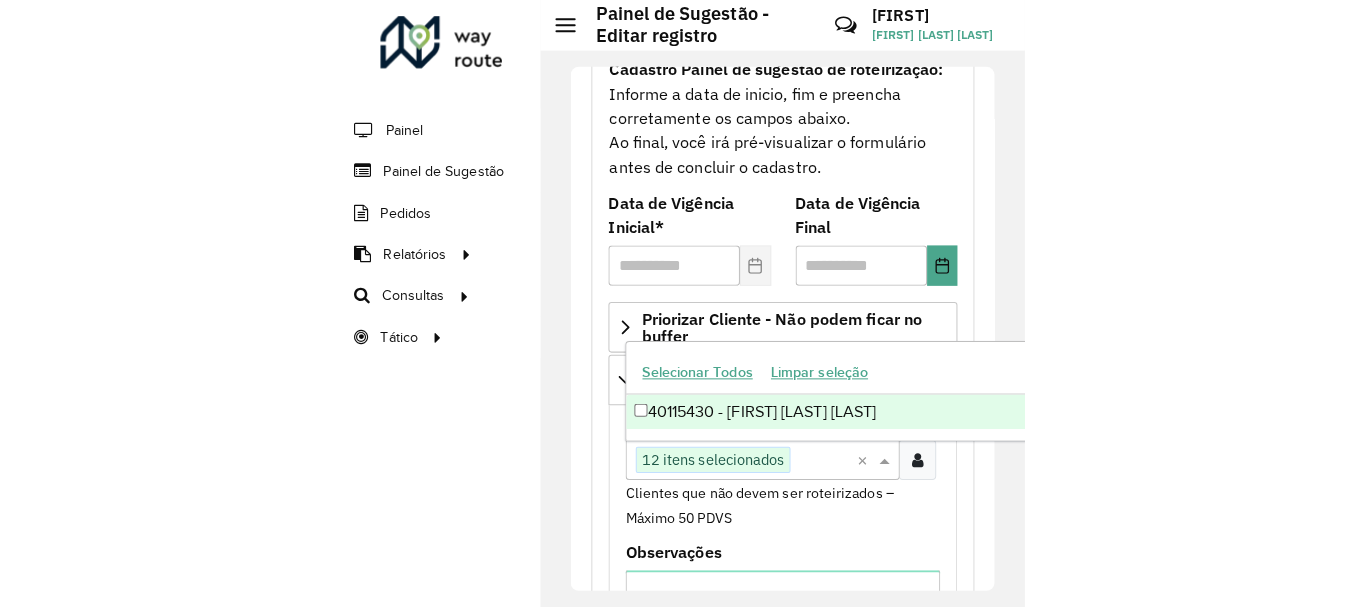 scroll, scrollTop: 0, scrollLeft: 0, axis: both 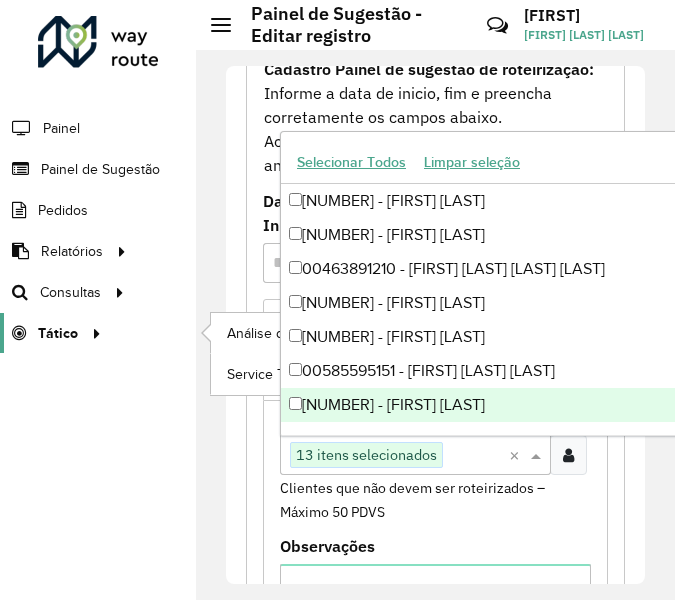 type 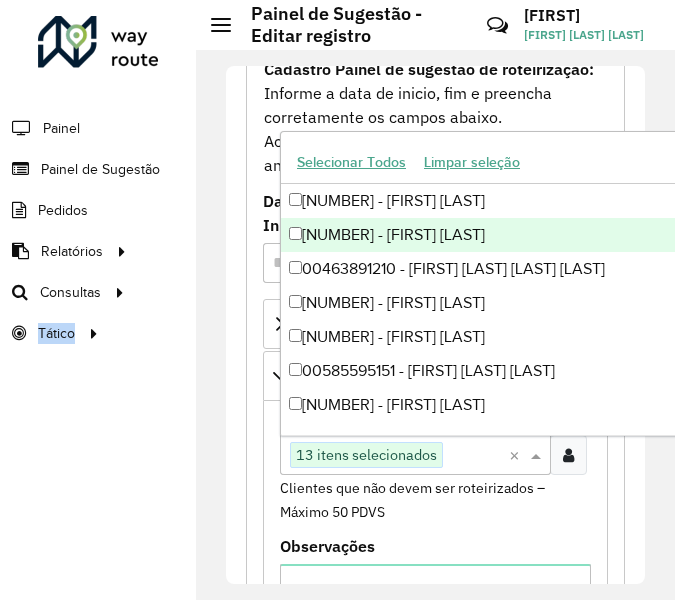 drag, startPoint x: 82, startPoint y: 458, endPoint x: -83, endPoint y: 443, distance: 165.68042 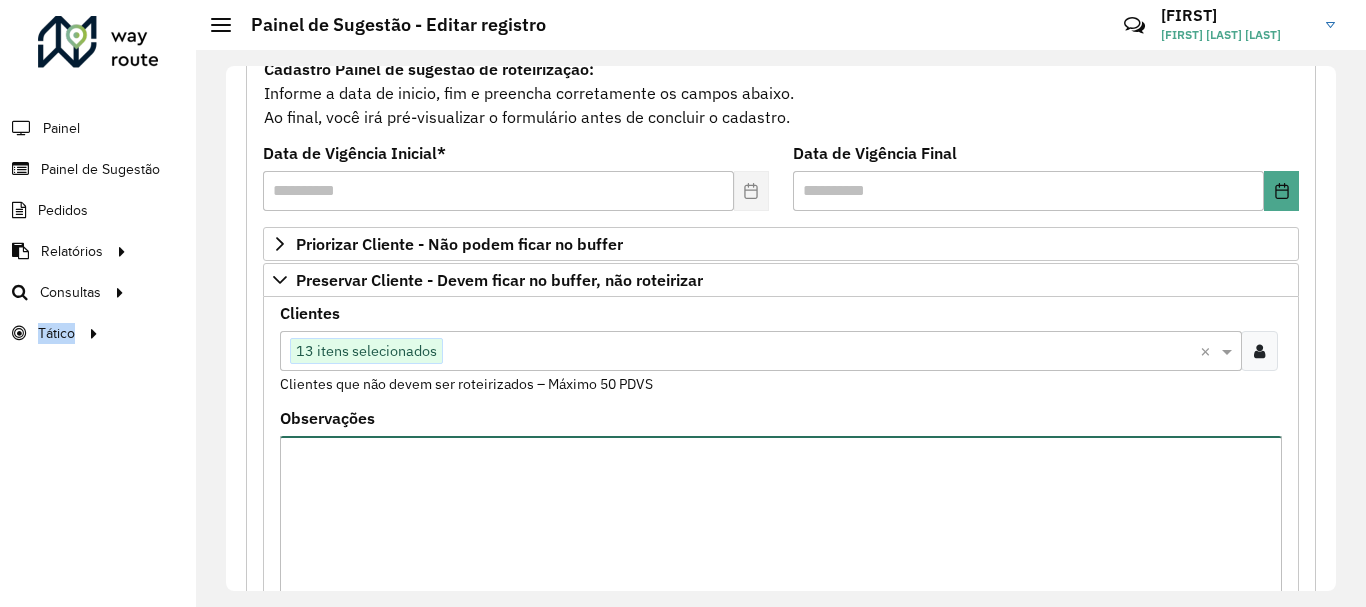 click on "Observações" at bounding box center (781, 520) 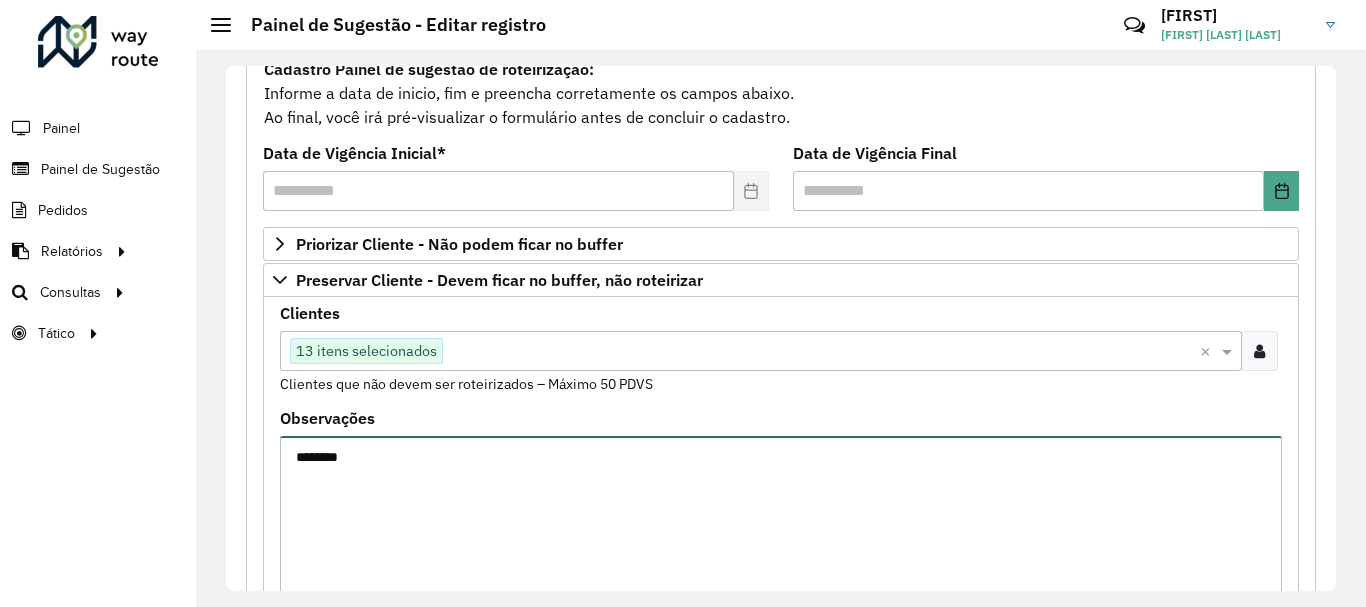 type on "********" 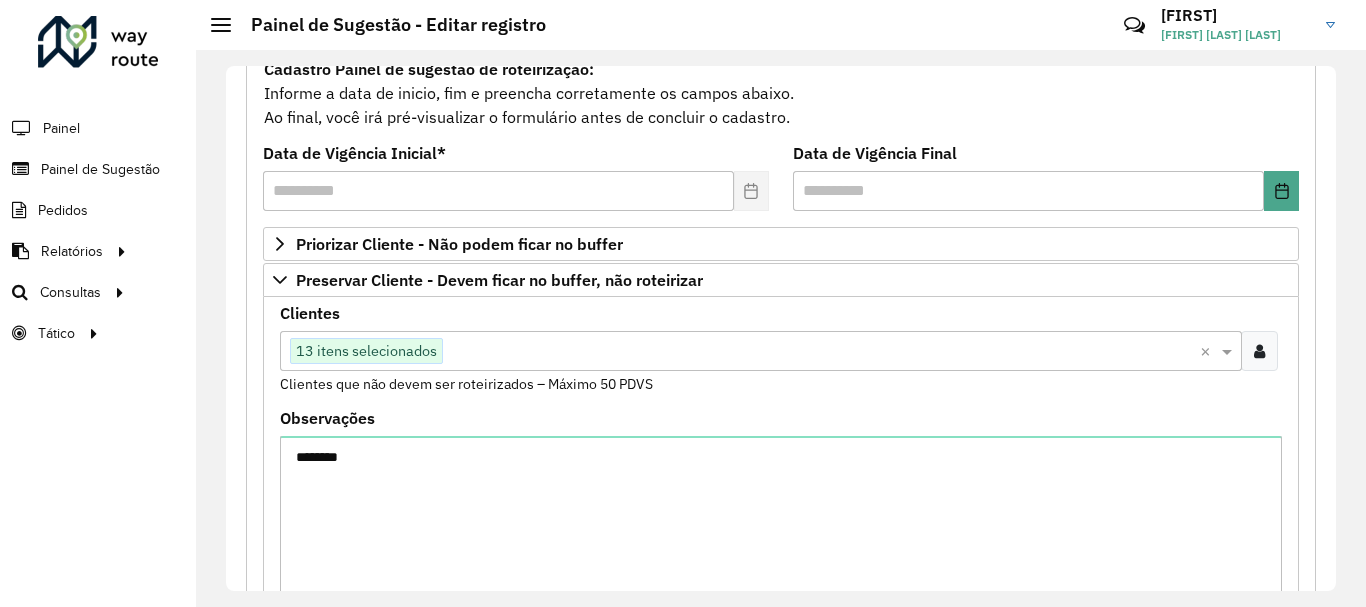 click on "Observações  ********" at bounding box center [781, 508] 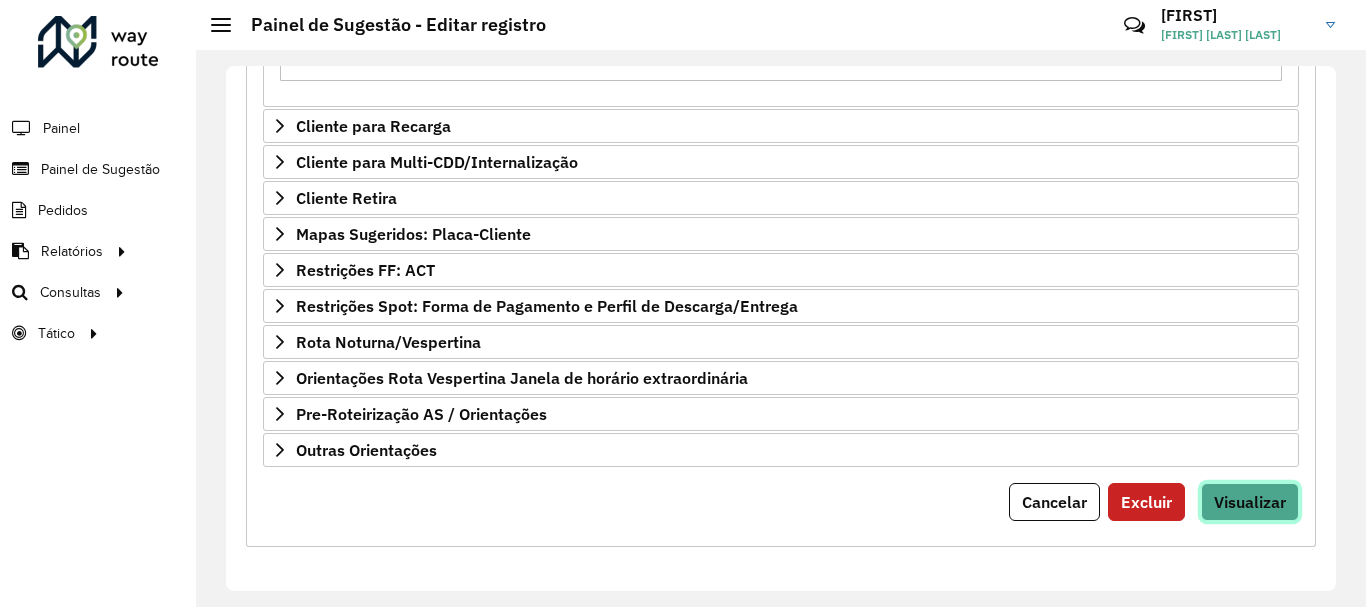 click on "Visualizar" at bounding box center [1250, 502] 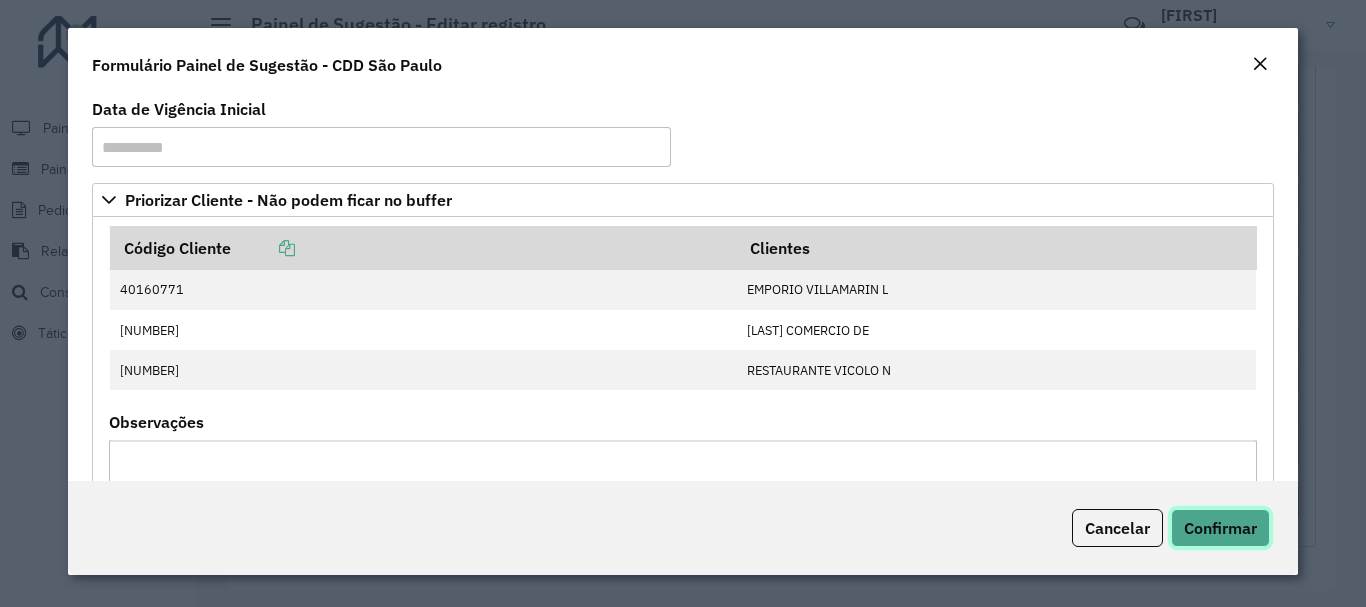 click on "Confirmar" 